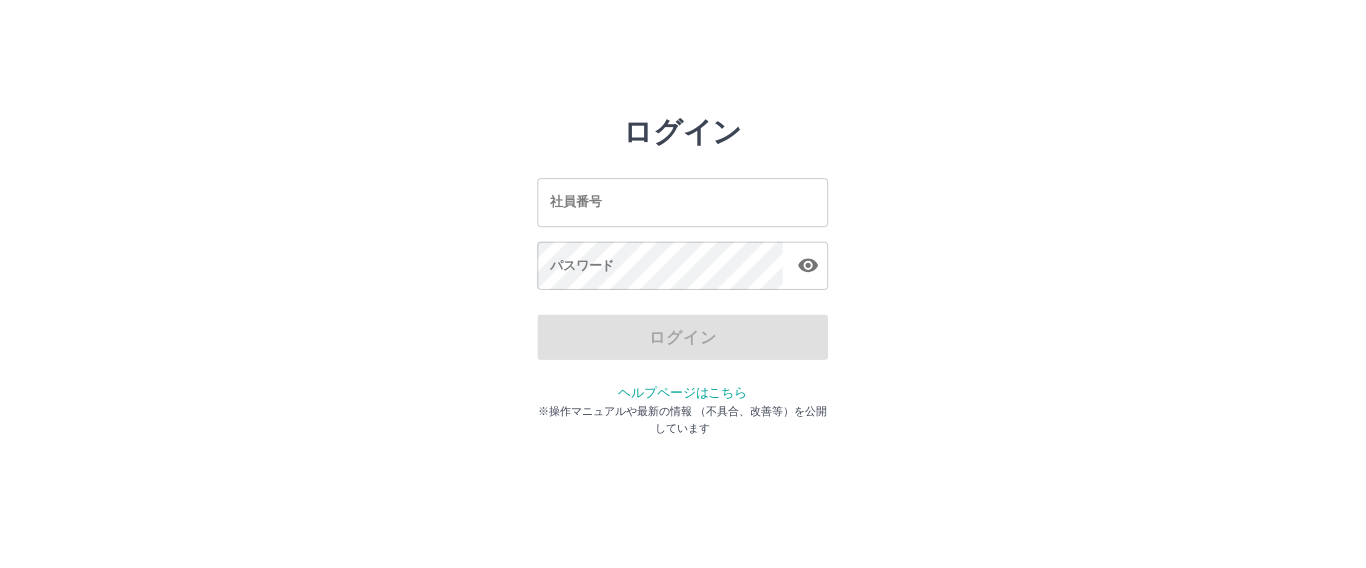 scroll, scrollTop: 0, scrollLeft: 0, axis: both 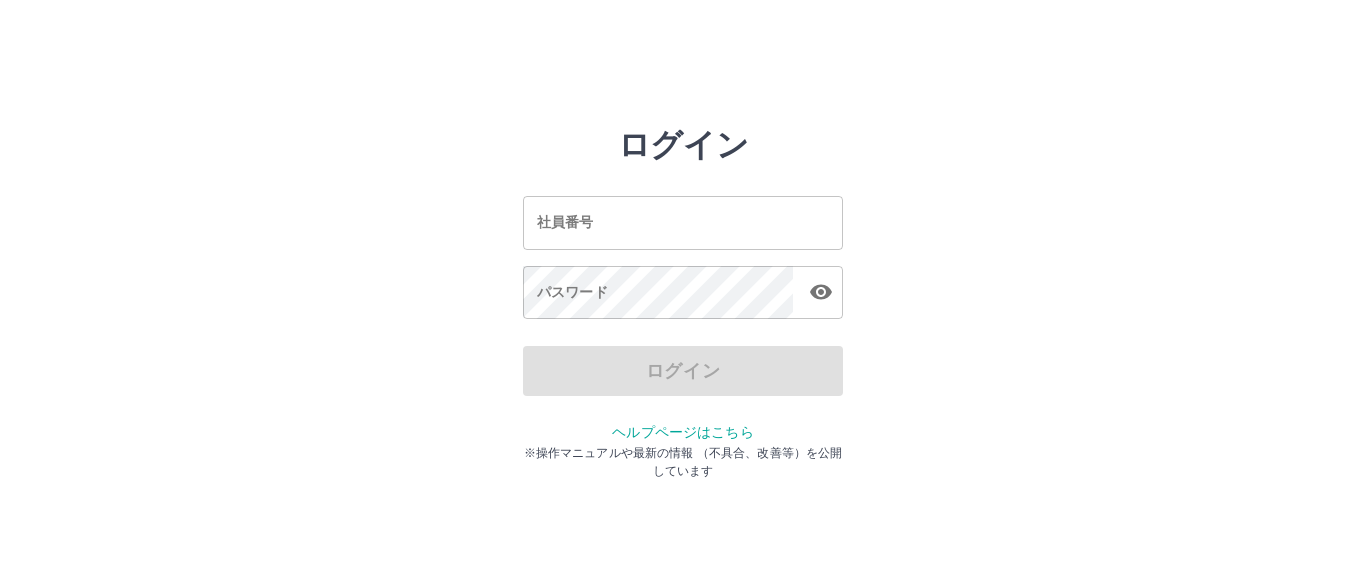 click on "社員番号" at bounding box center (683, 222) 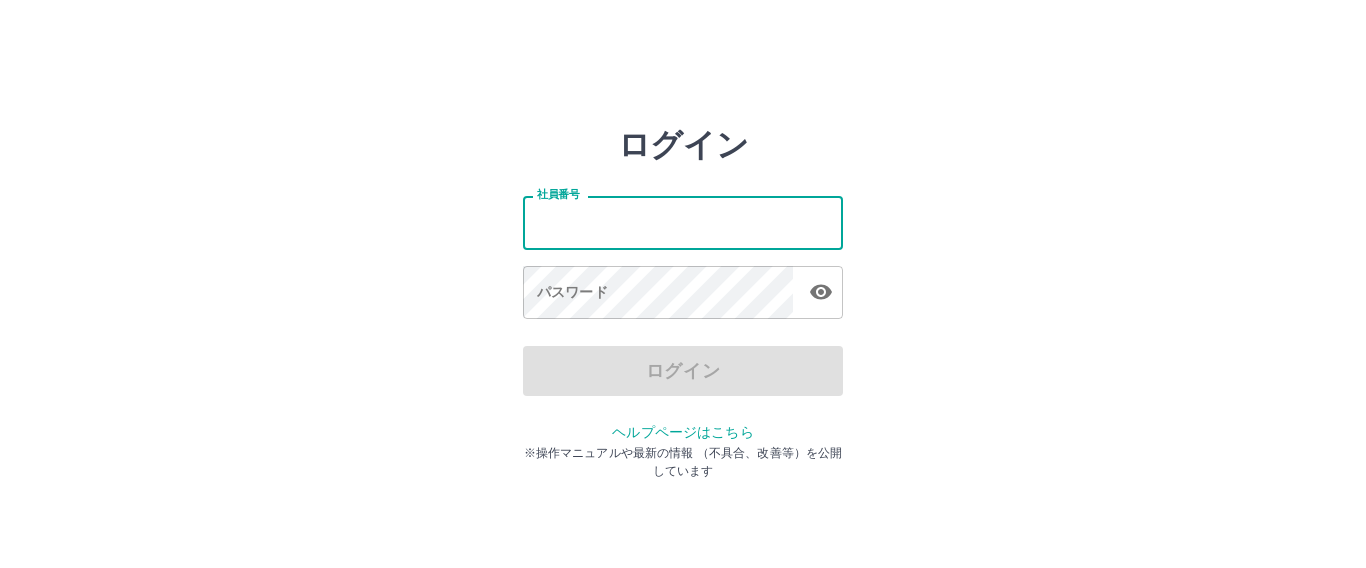 type on "*******" 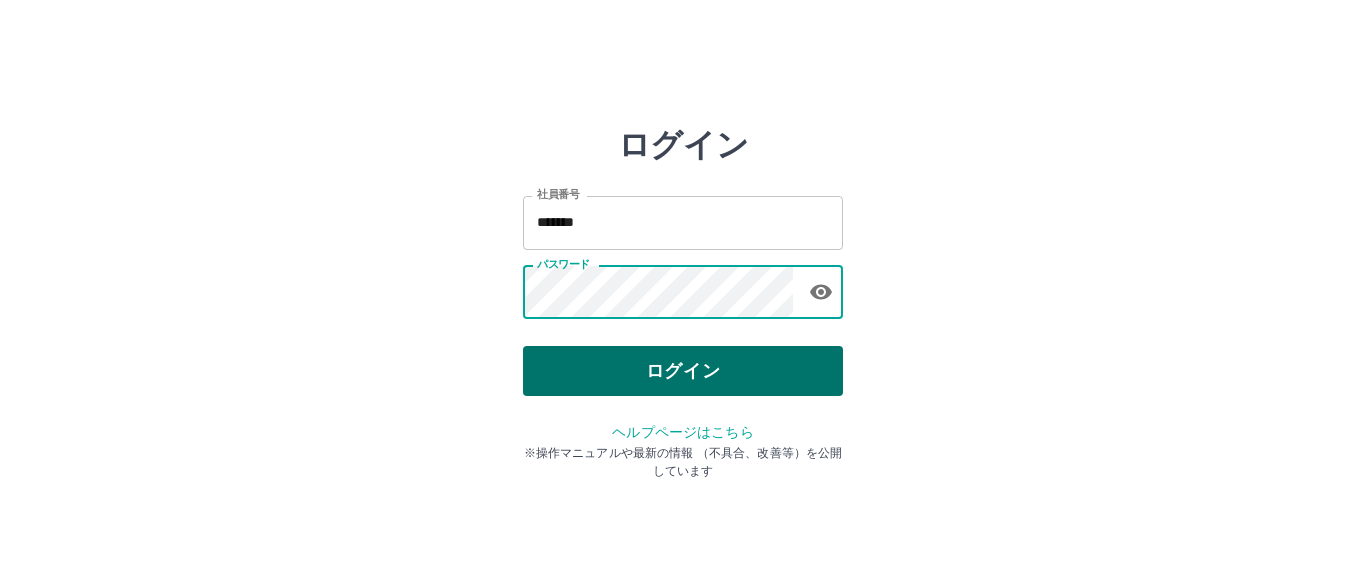 click on "ログイン" at bounding box center (683, 371) 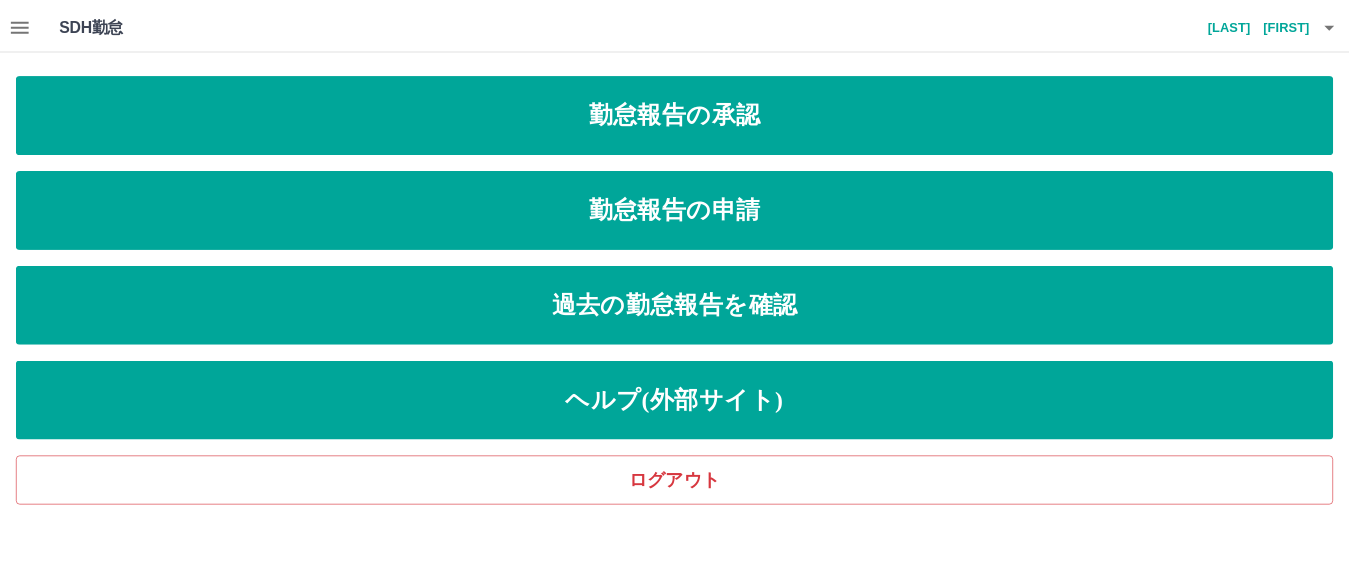 scroll, scrollTop: 0, scrollLeft: 0, axis: both 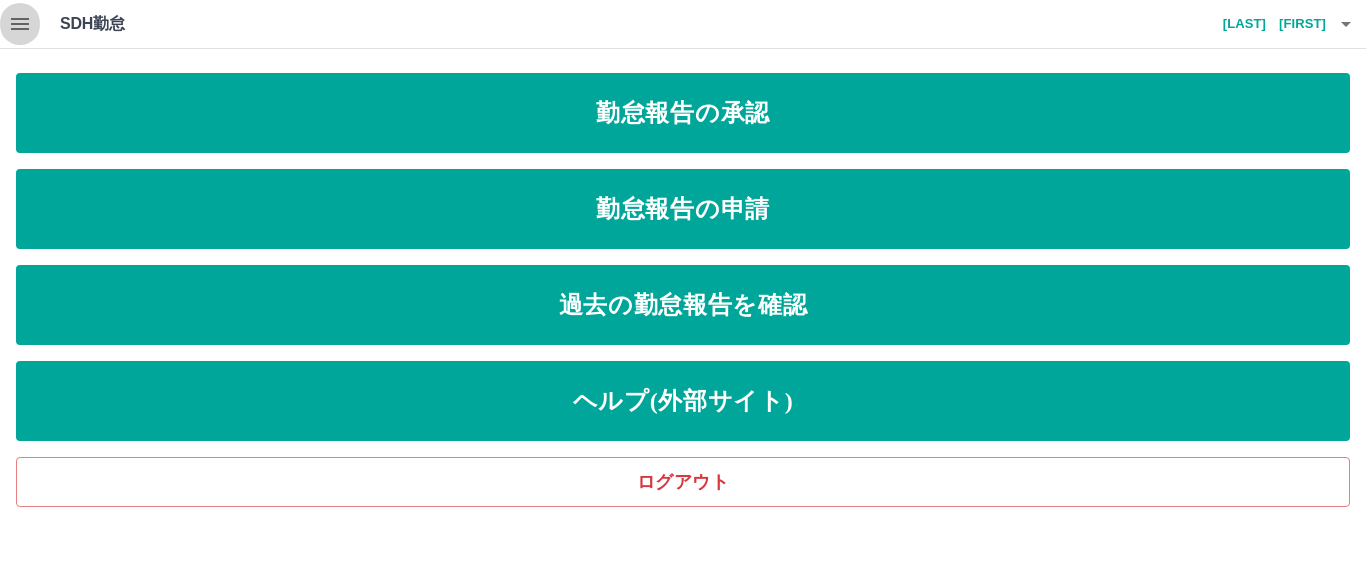 click 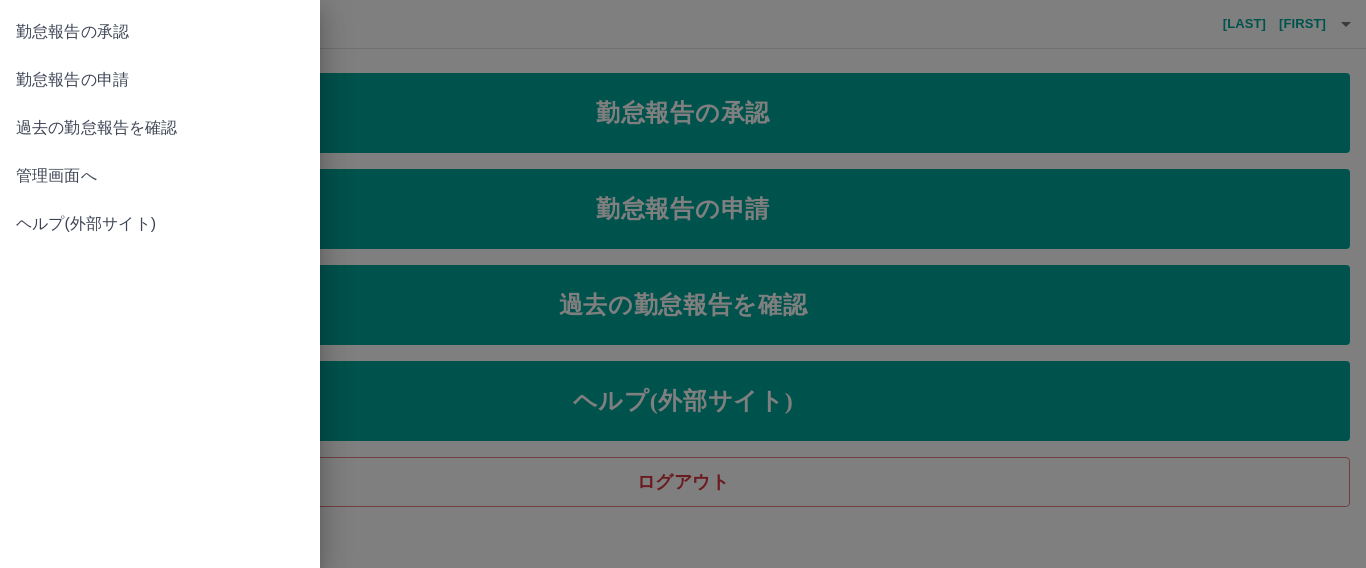 click on "管理画面へ" at bounding box center (160, 176) 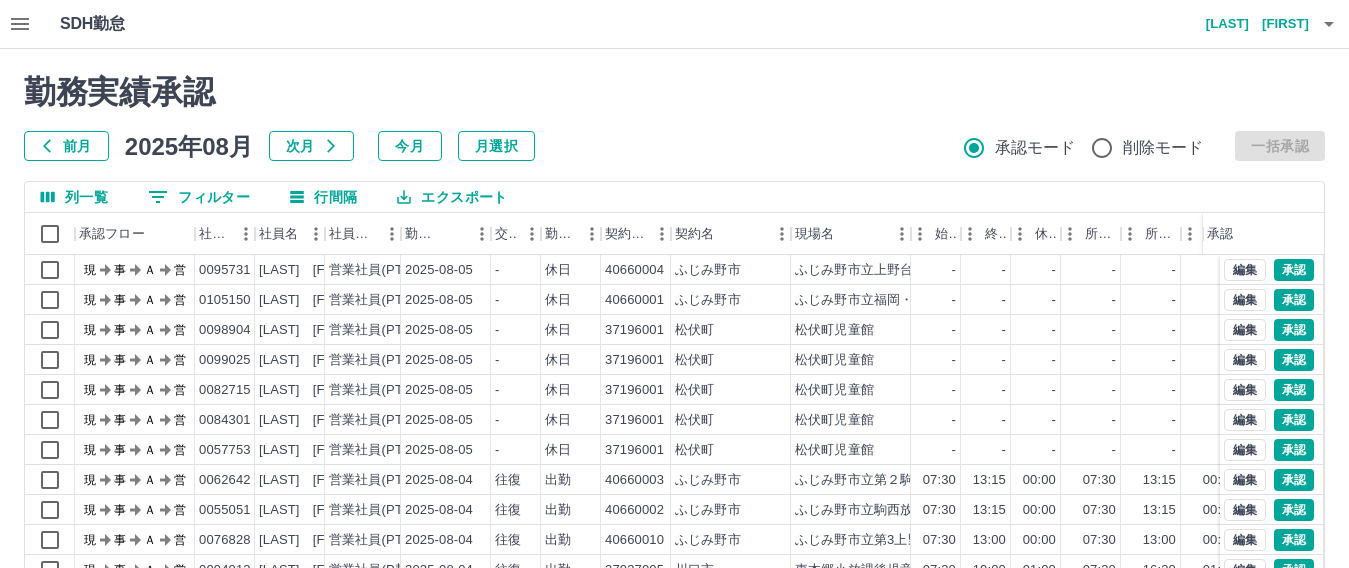 click on "勤務実績承認 前月 2025年08月 次月 今月 月選択 承認モード 削除モード 一括承認" at bounding box center (674, 117) 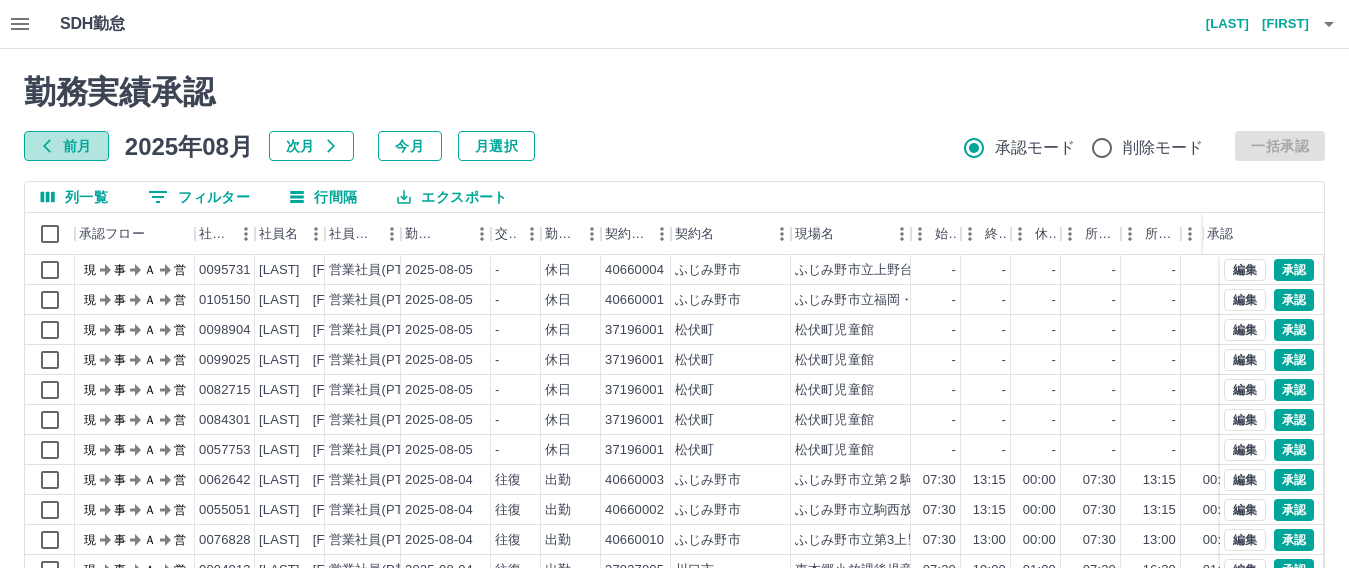 click on "前月" at bounding box center [66, 146] 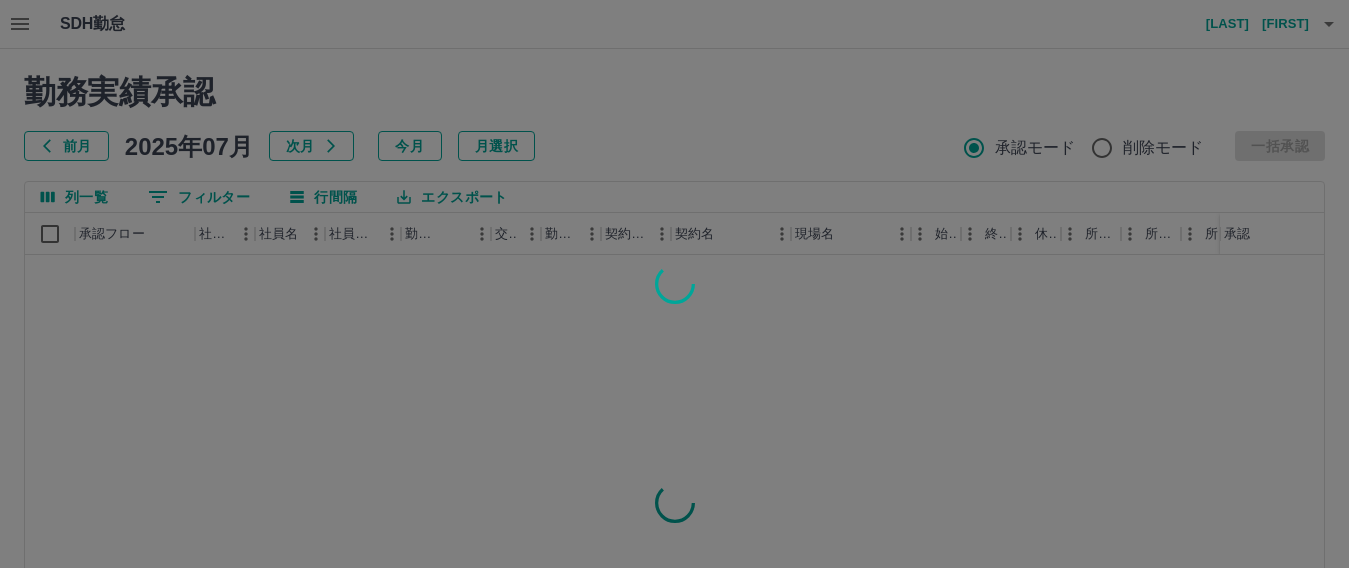 click at bounding box center [674, 284] 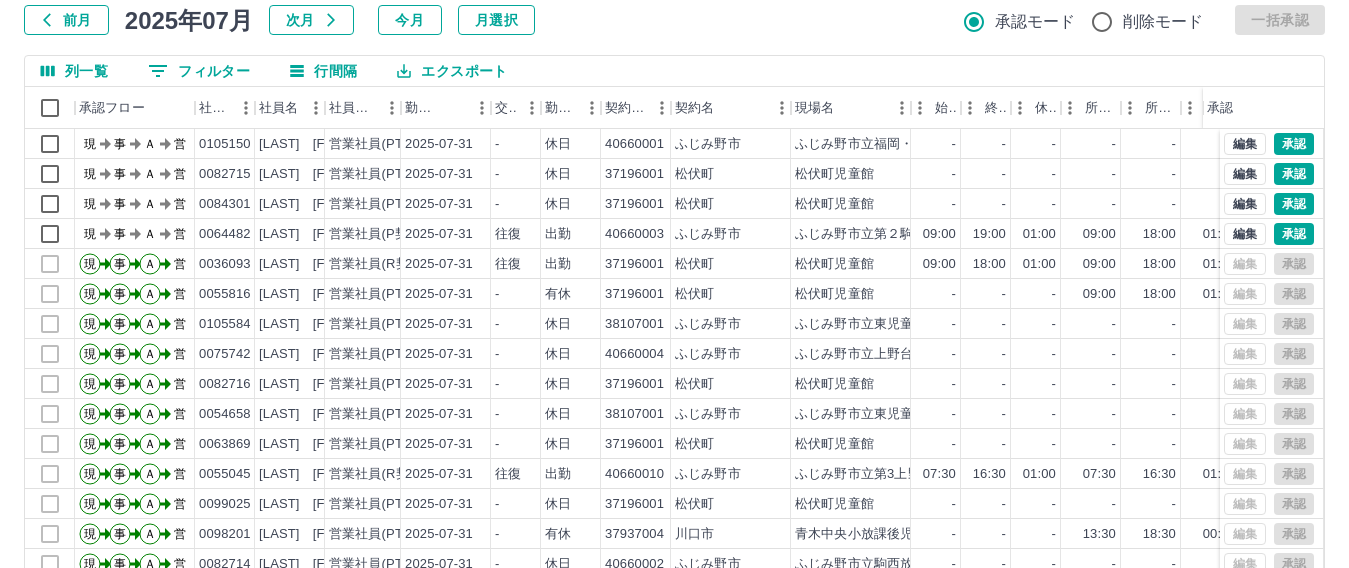 scroll, scrollTop: 200, scrollLeft: 0, axis: vertical 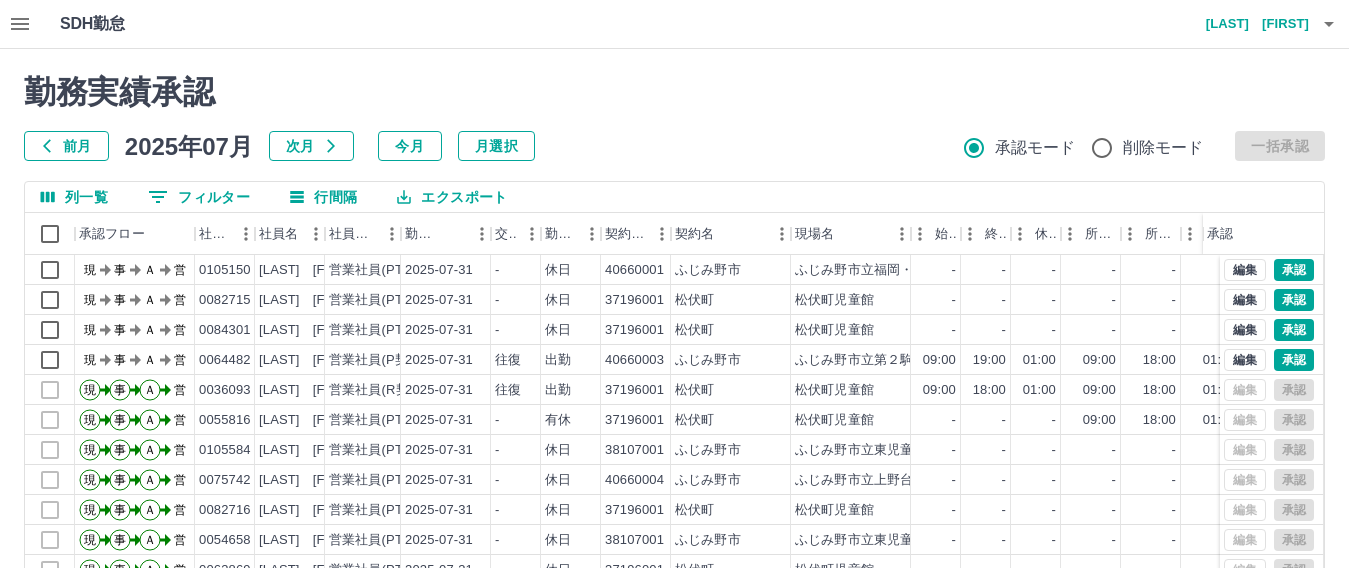 click 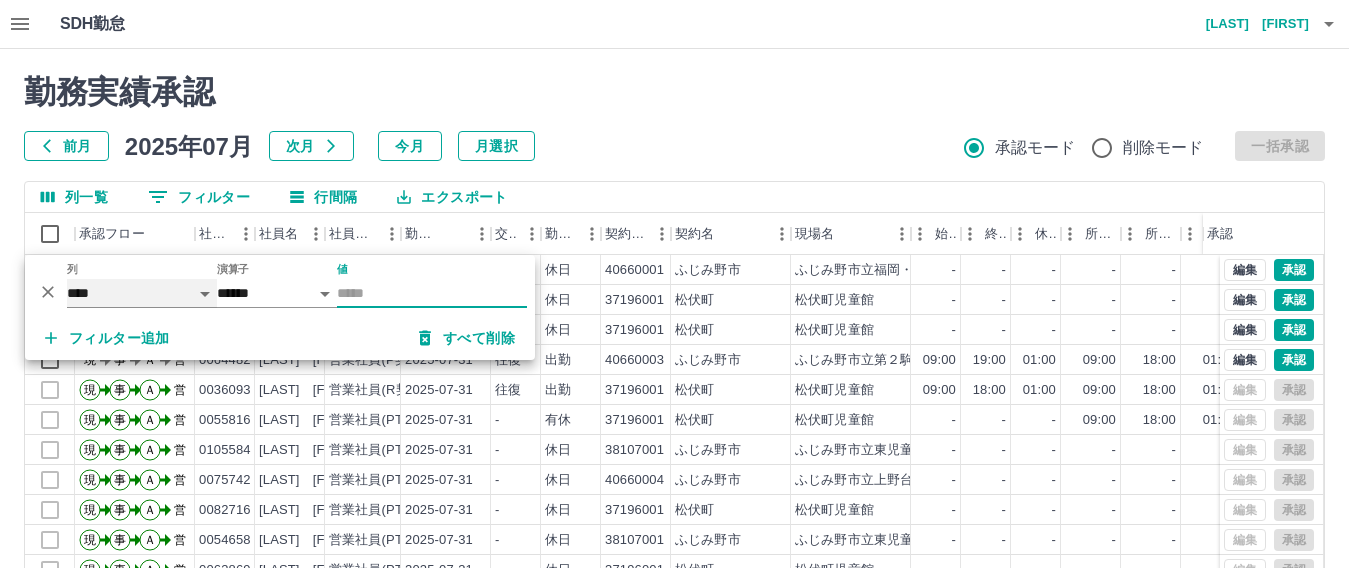 click on "**** *** **** *** *** **** ***** *** *** ** ** ** **** **** **** ** ** *** **** *****" at bounding box center (142, 293) 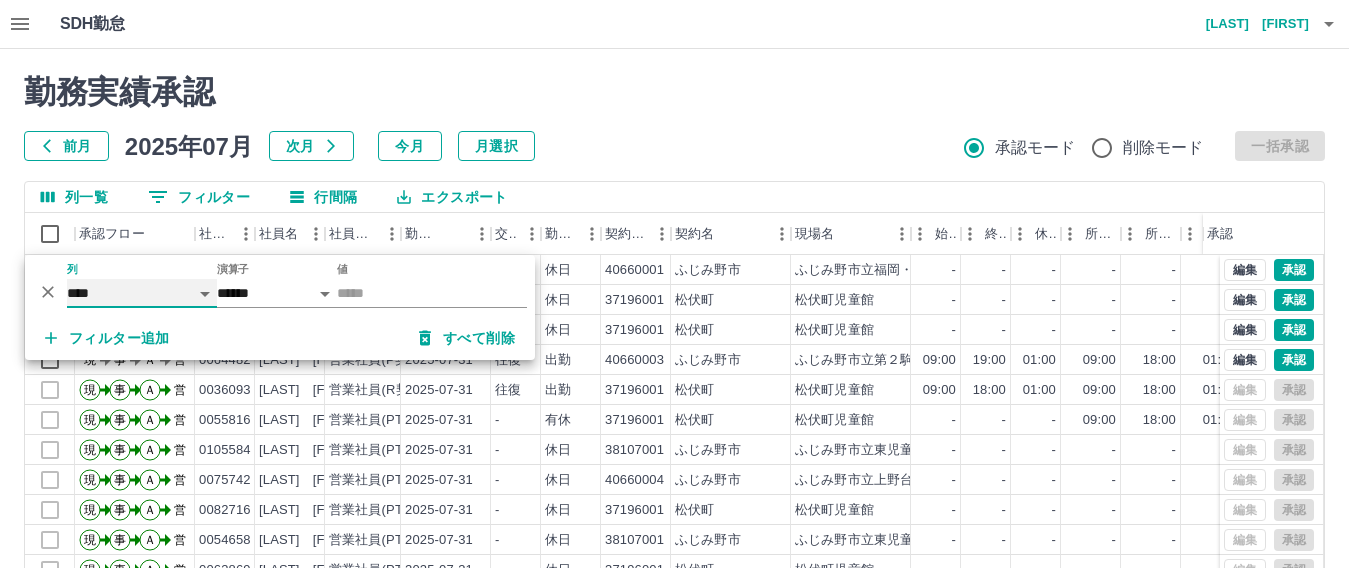 click on "**** *** **** *** *** **** ***** *** *** ** ** ** **** **** **** ** ** *** **** *****" at bounding box center (142, 293) 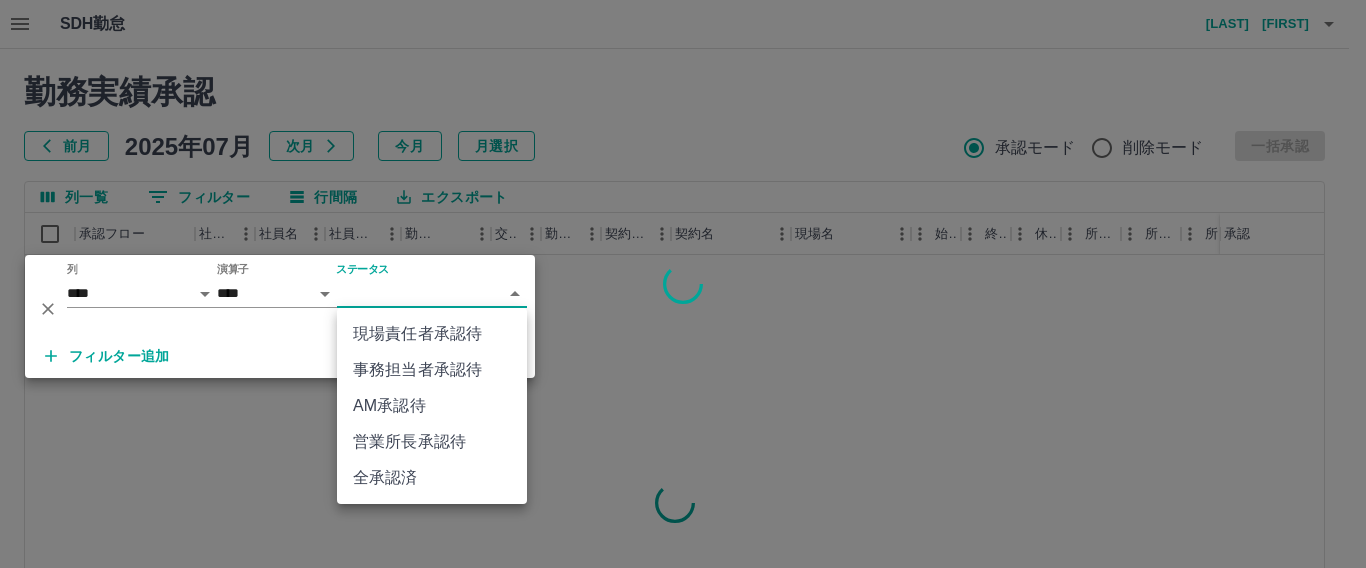 click on "SDH勤怠 小川　典子 勤務実績承認 前月 2025年07月 次月 今月 月選択 承認モード 削除モード 一括承認 列一覧 0 フィルター 行間隔 エクスポート 承認フロー 社員番号 社員名 社員区分 勤務日 交通費 勤務区分 契約コード 契約名 現場名 始業 終業 休憩 所定開始 所定終業 所定休憩 拘束 勤務 遅刻等 コメント ステータス 承認 ページあたりの行数: 20 ** 1～20 / 5322 SDH勤怠 *** ** 列 **** *** **** *** *** **** ***** *** *** ** ** ** **** **** **** ** ** *** **** ***** 演算子 **** ****** ステータス ​ ********* フィルター追加 すべて削除 現場責任者承認待 事務担当者承認待 AM承認待 営業所長承認待 全承認済" at bounding box center (683, 422) 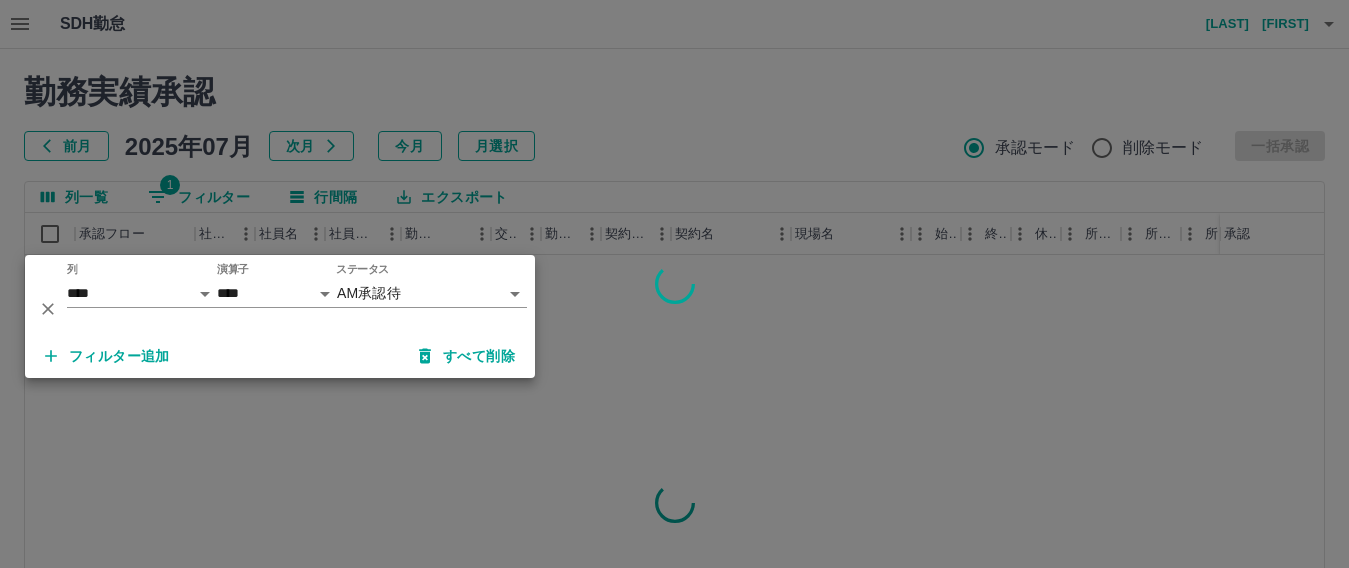 click at bounding box center [674, 284] 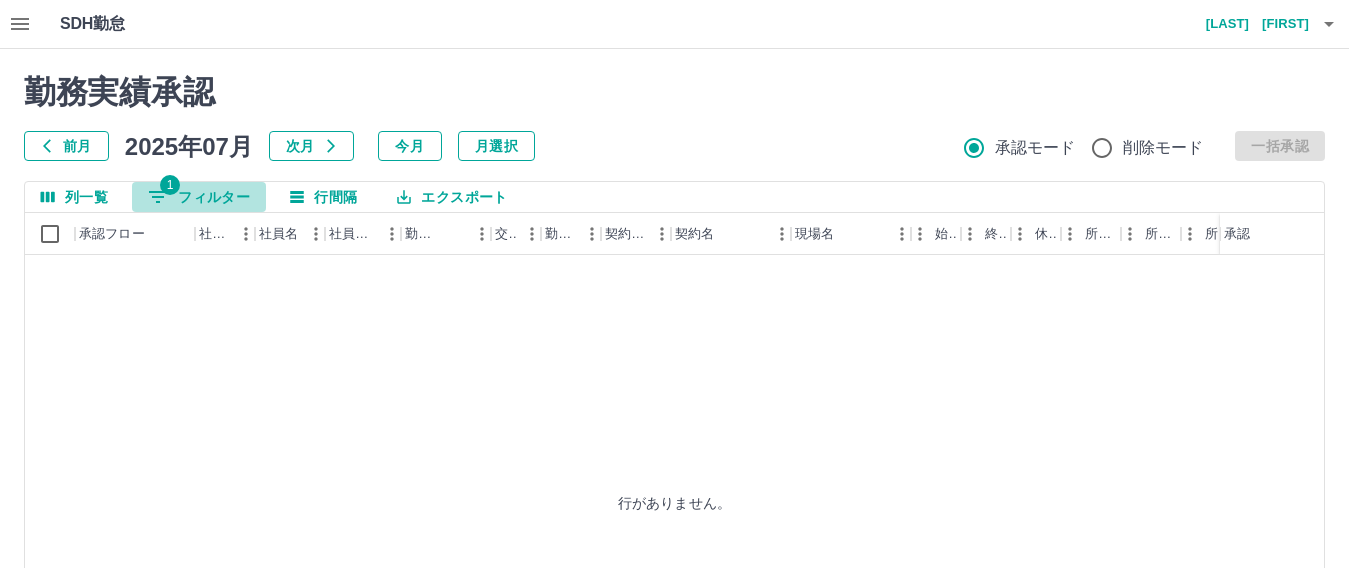 click on "1 フィルター" at bounding box center (199, 197) 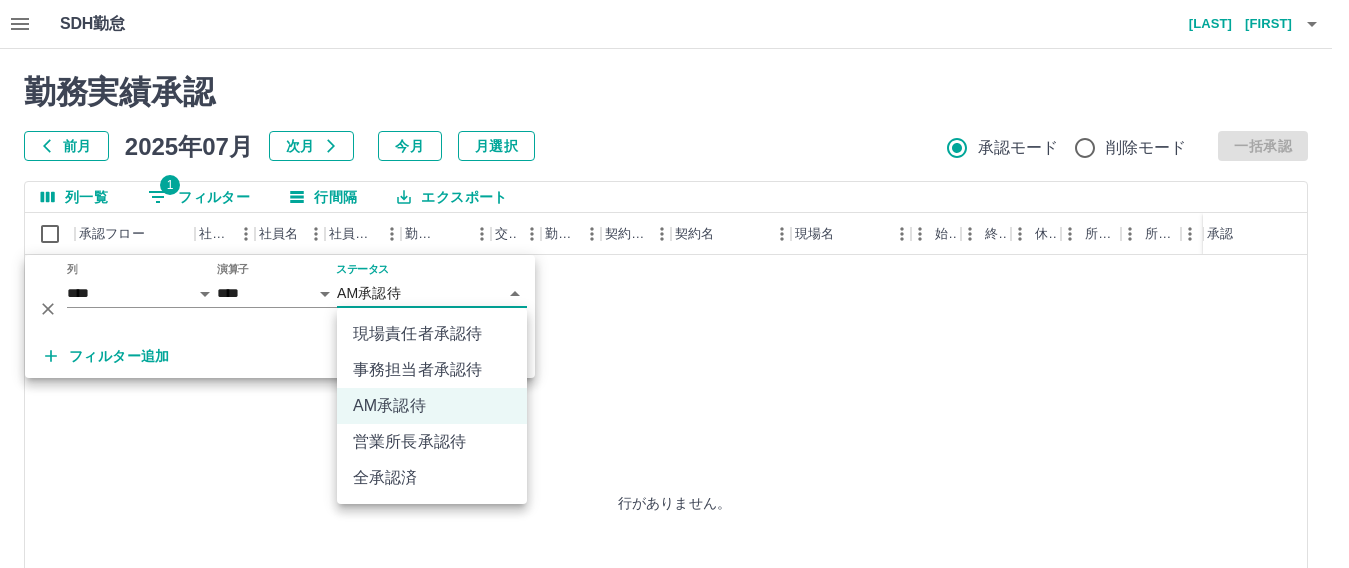click on "**********" at bounding box center [674, 422] 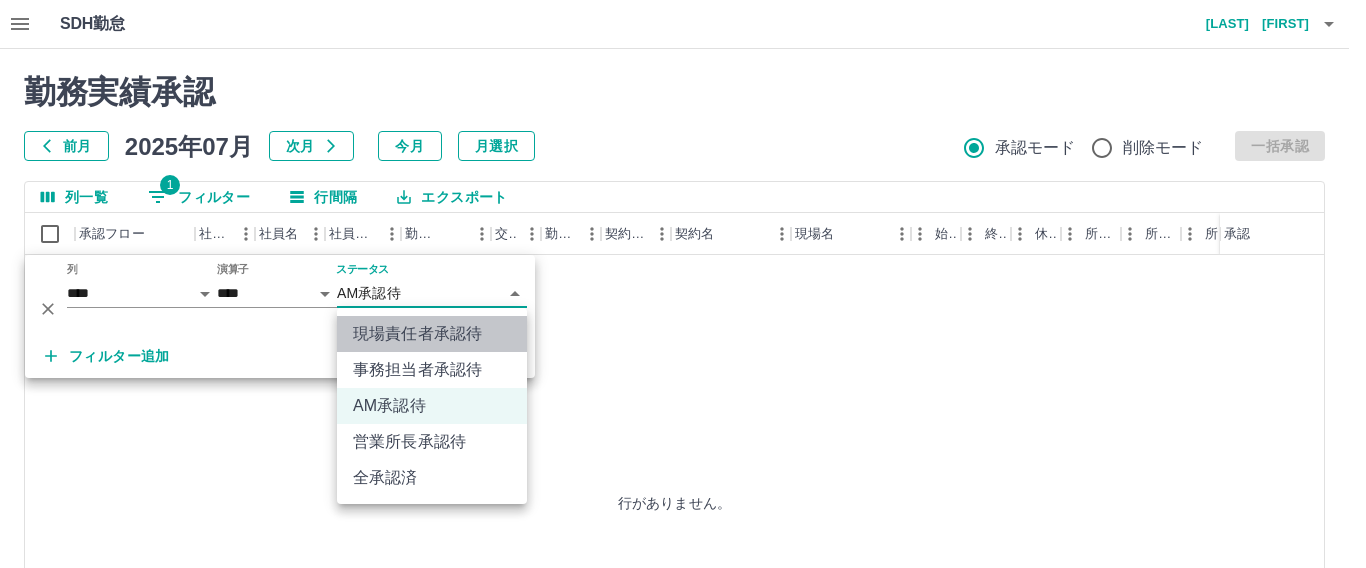 click on "現場責任者承認待" at bounding box center (432, 334) 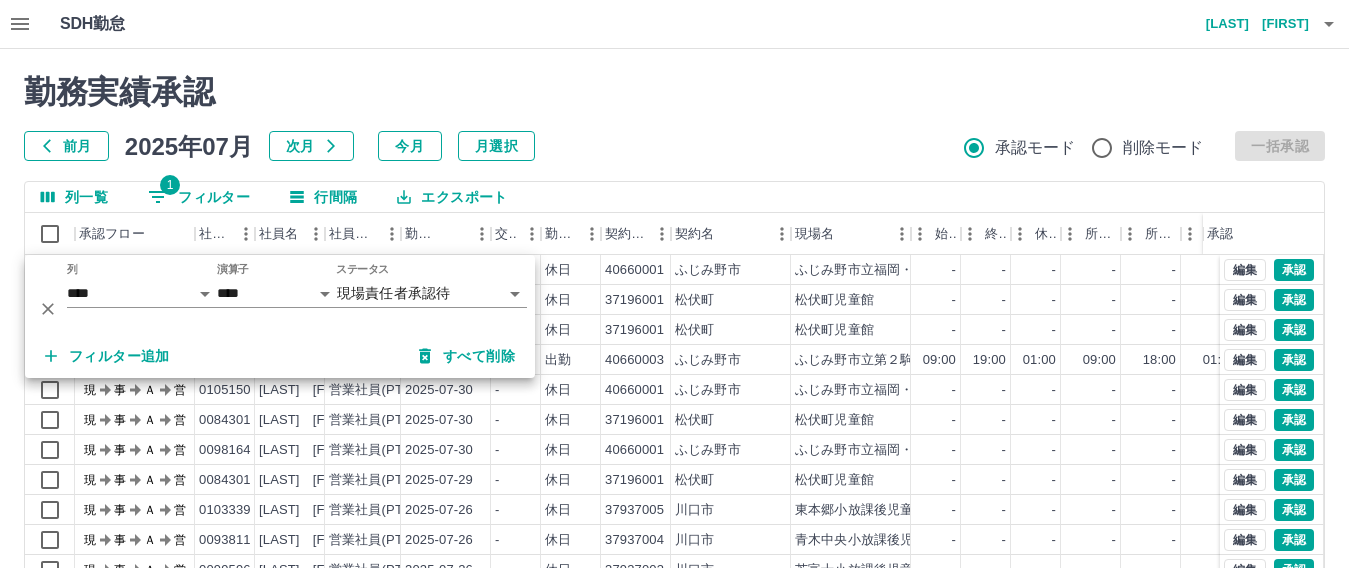 click on "勤務実績承認" at bounding box center [674, 92] 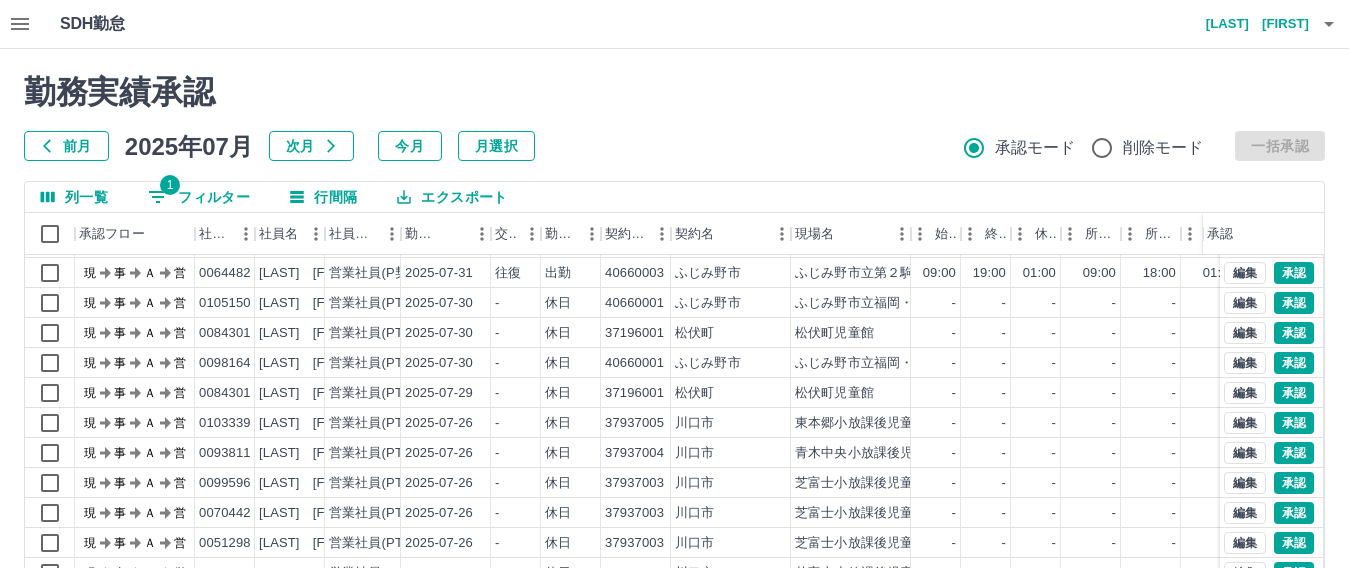 scroll, scrollTop: 104, scrollLeft: 0, axis: vertical 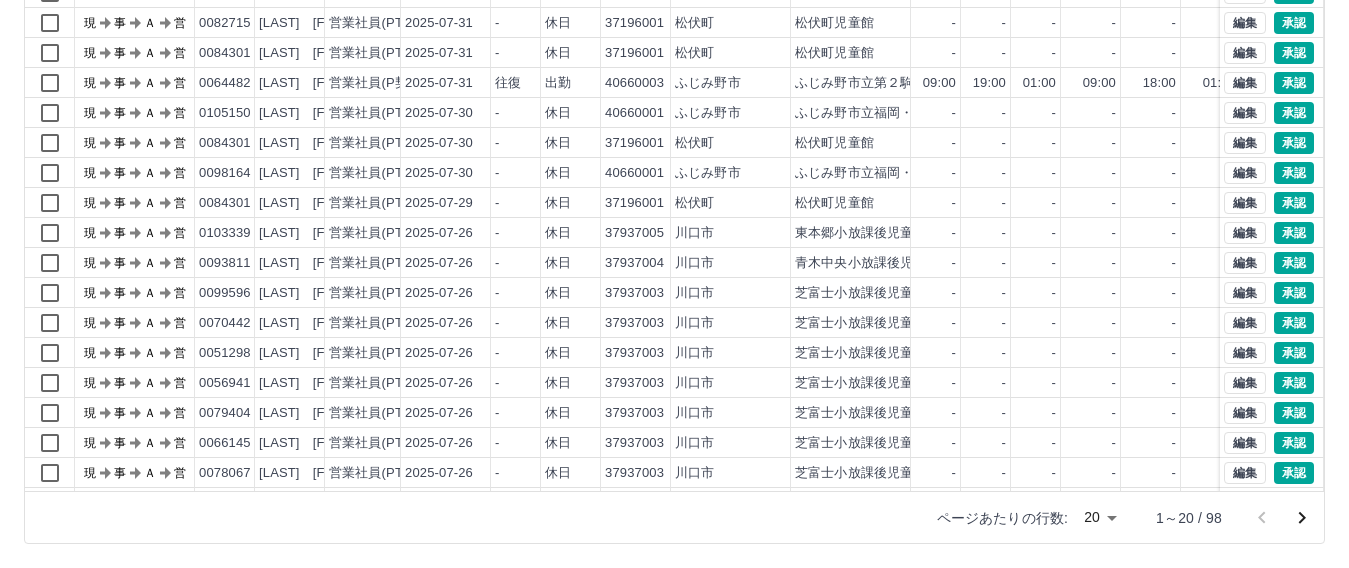 click on "SDH勤怠 小川　典子 勤務実績承認 前月 2025年07月 次月 今月 月選択 承認モード 削除モード 一括承認 列一覧 1 フィルター 行間隔 エクスポート 承認フロー 社員番号 社員名 社員区分 勤務日 交通費 勤務区分 契約コード 契約名 現場名 始業 終業 休憩 所定開始 所定終業 所定休憩 拘束 勤務 遅刻等 コメント ステータス 承認 現 事 Ａ 営 0105150 斎藤　三賀子 営業社員(PT契約) 2025-07-31  -  休日 40660001 ふじみ野市 ふじみ野市立福岡・第２福岡・第３福岡放課後児童クラブ - - - - - - 00:00 00:00 00:00 現場責任者承認待 現 事 Ａ 営 0082715 岩崎　以久子 営業社員(PT契約) 2025-07-31  -  休日 37196001 松伏町 松伏町児童館 - - - - - - 00:00 00:00 00:00 現場責任者承認待 現 事 Ａ 営 0084301 相良　南 営業社員(PT契約) 2025-07-31  -  休日 37196001 松伏町 松伏町児童館 - - - - - - 00:00 00:00 00:00 現 事 Ａ -" at bounding box center (674, 145) 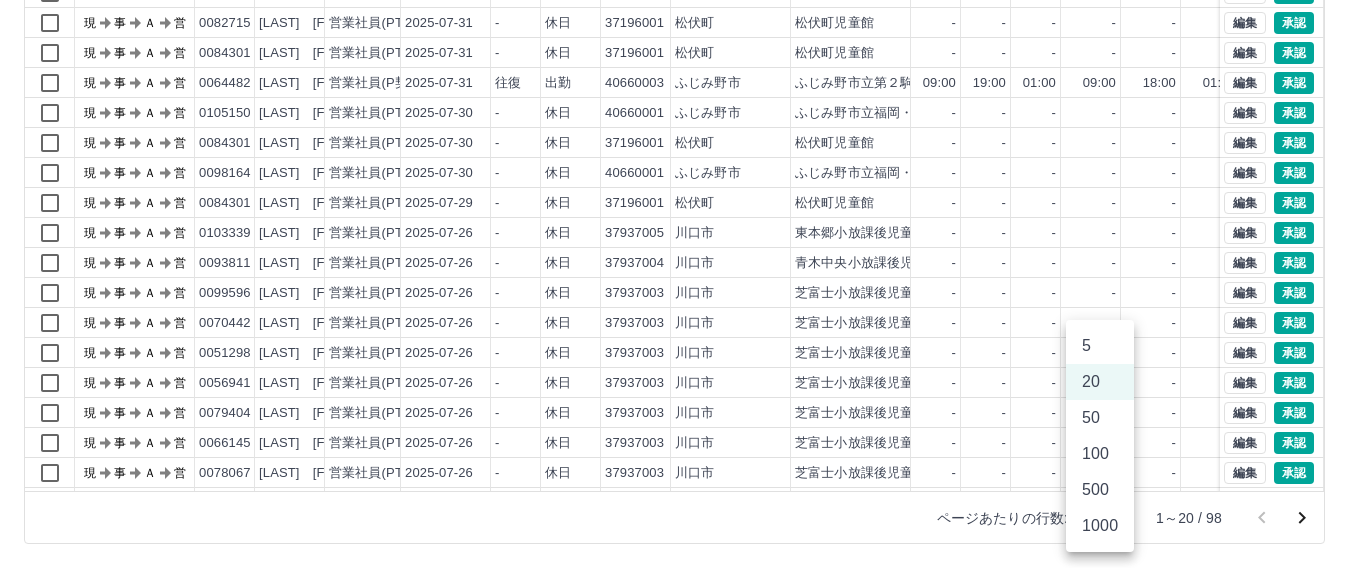 click on "500" at bounding box center (1100, 490) 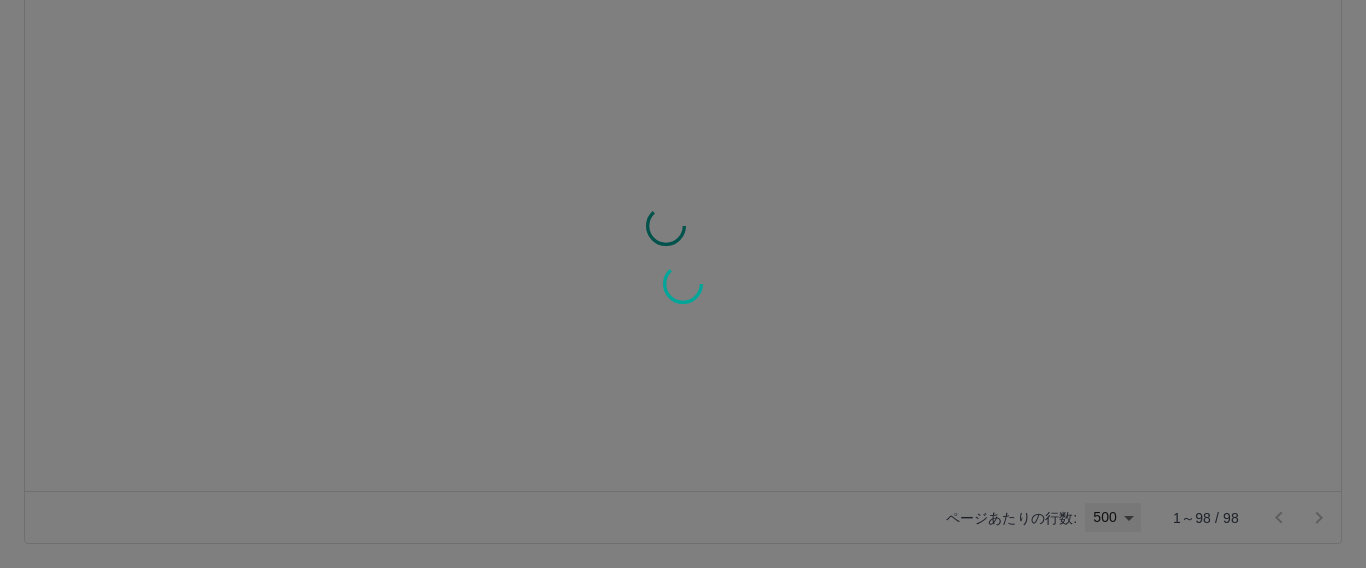 type on "***" 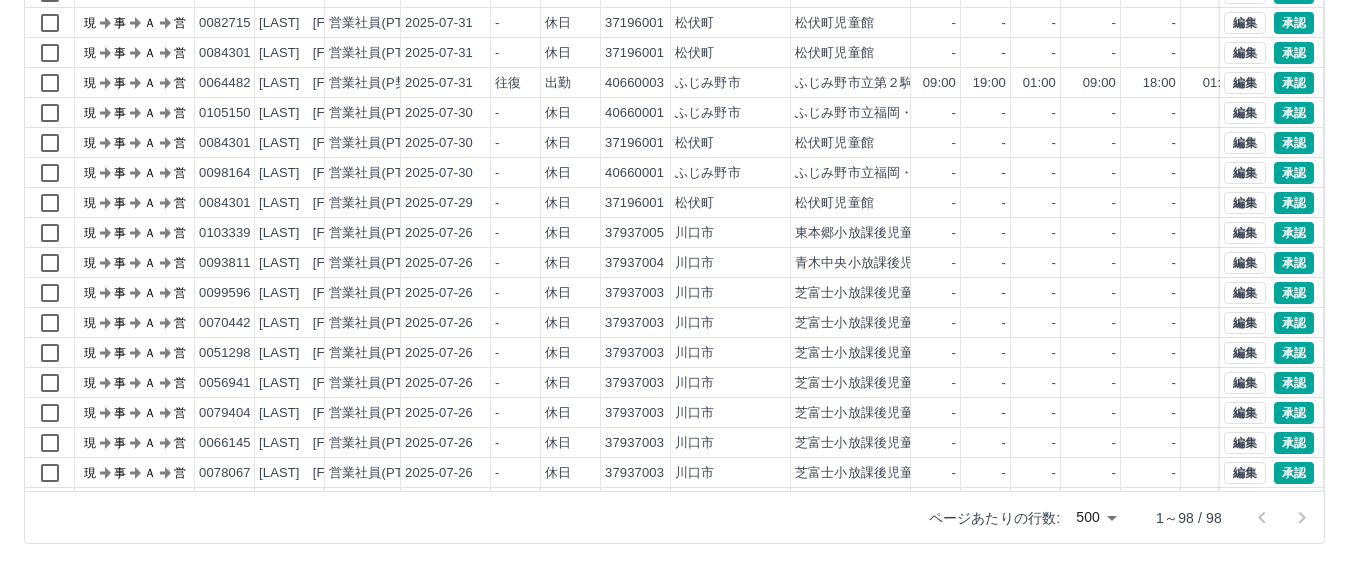 click on "ページあたりの行数: 500 *** 1～98 / 98" at bounding box center (674, 517) 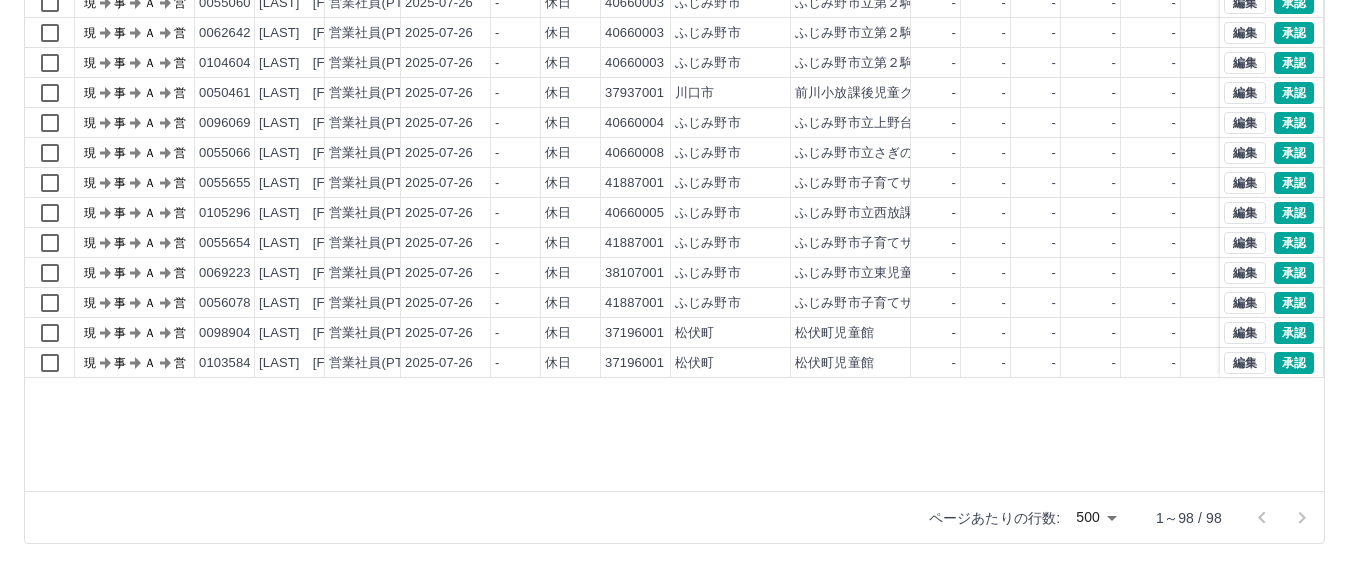 scroll, scrollTop: 0, scrollLeft: 0, axis: both 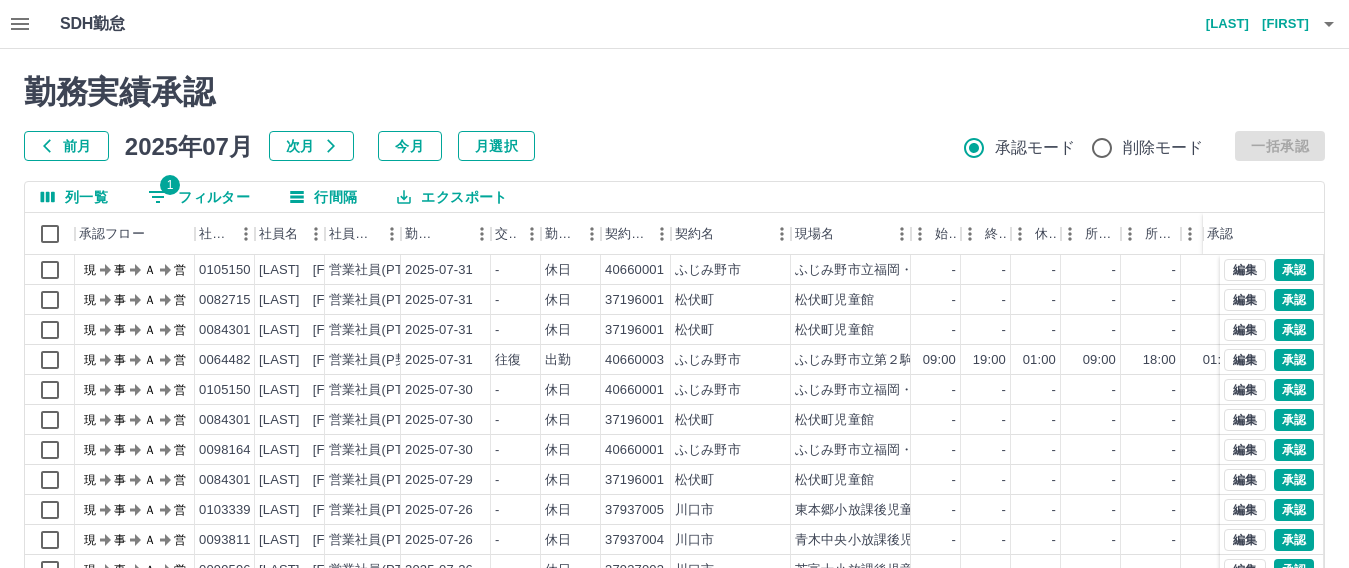 click on "勤務実績承認" at bounding box center [674, 92] 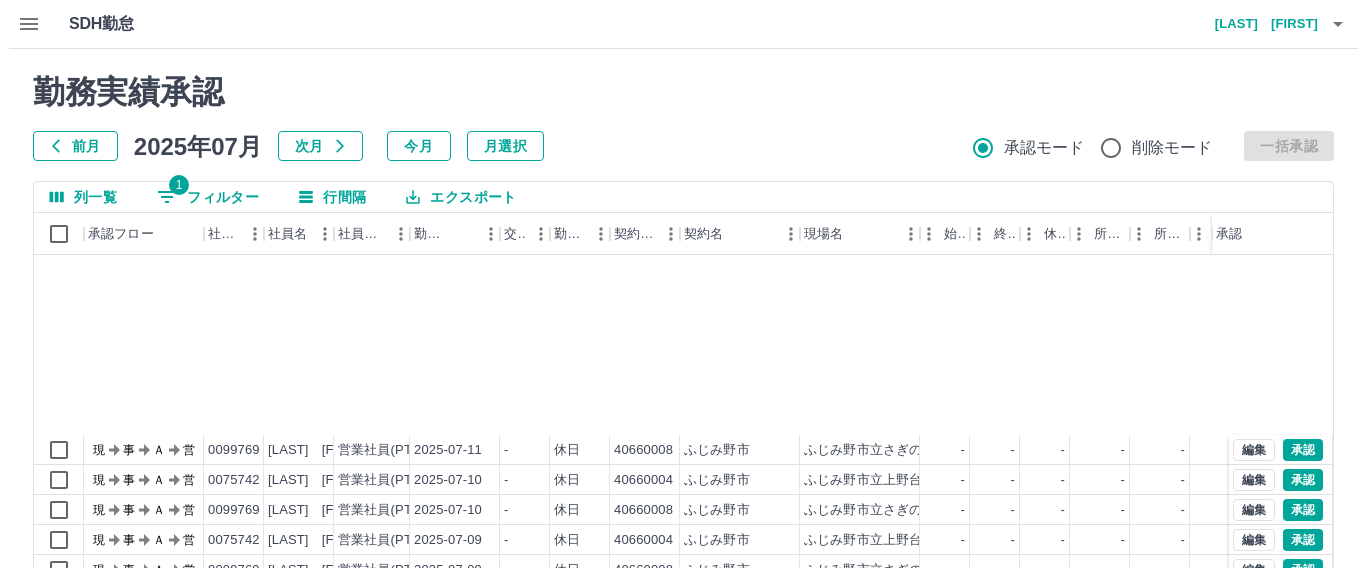 scroll, scrollTop: 2444, scrollLeft: 0, axis: vertical 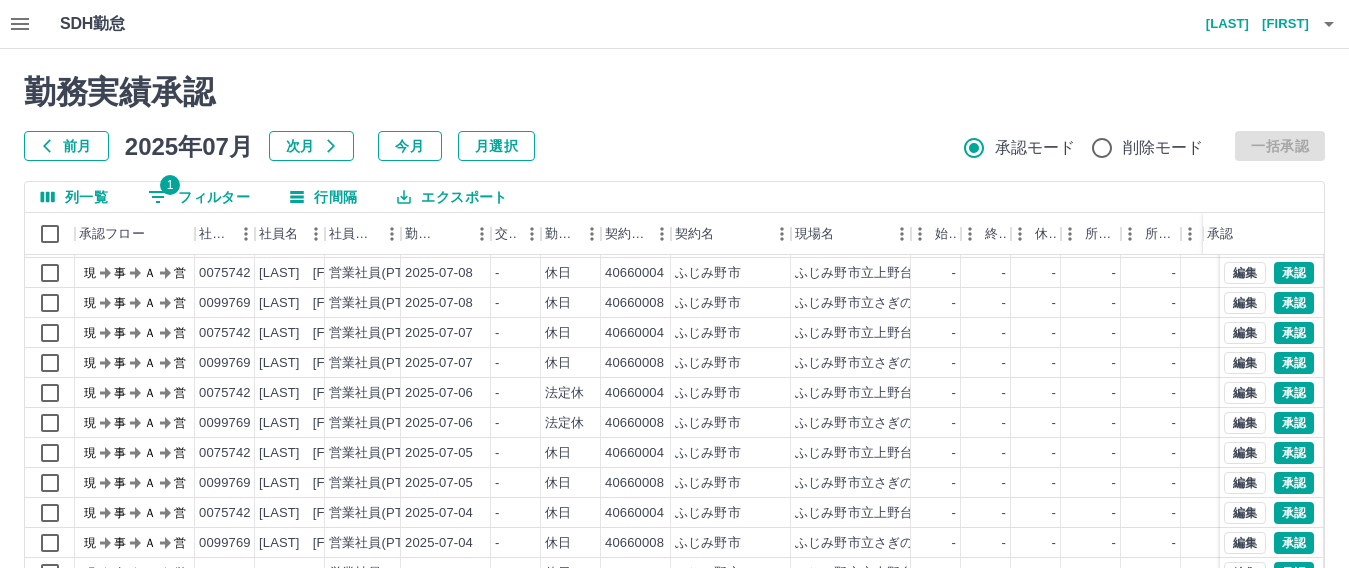 click 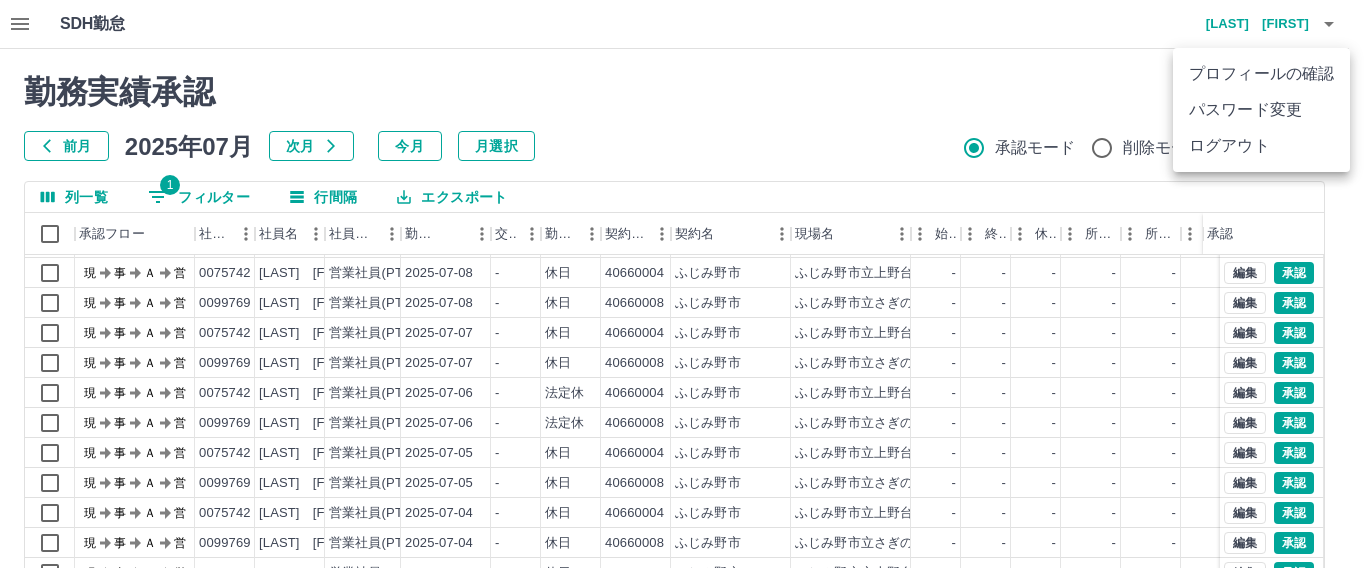 click on "ログアウト" at bounding box center (1261, 146) 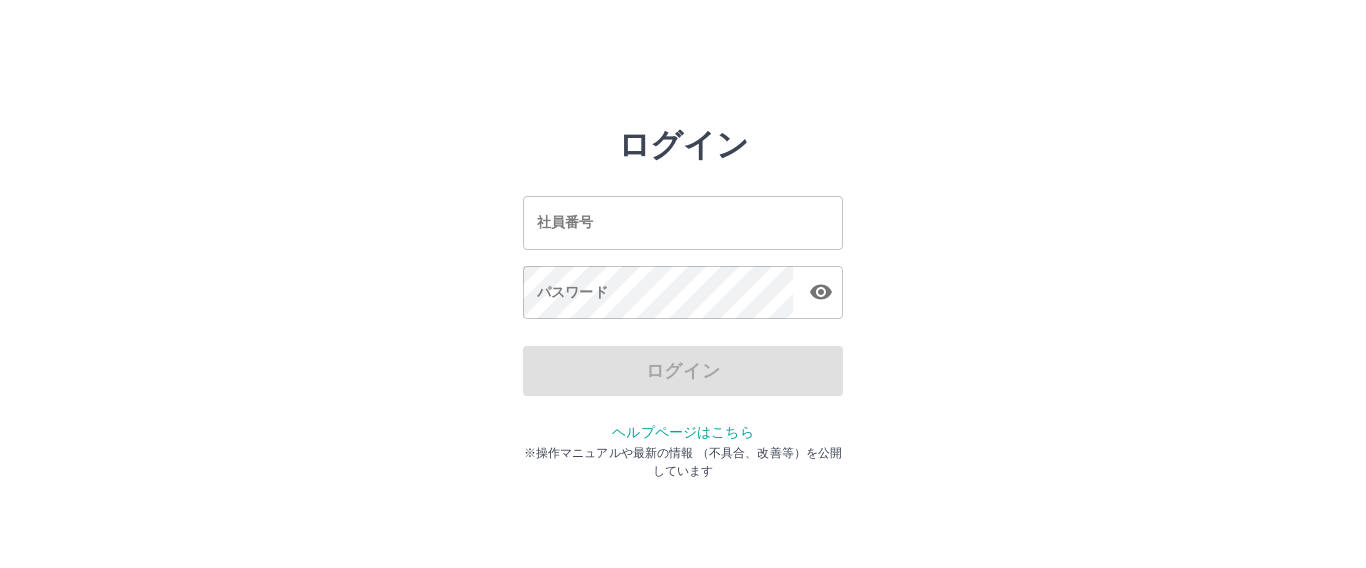 scroll, scrollTop: 0, scrollLeft: 0, axis: both 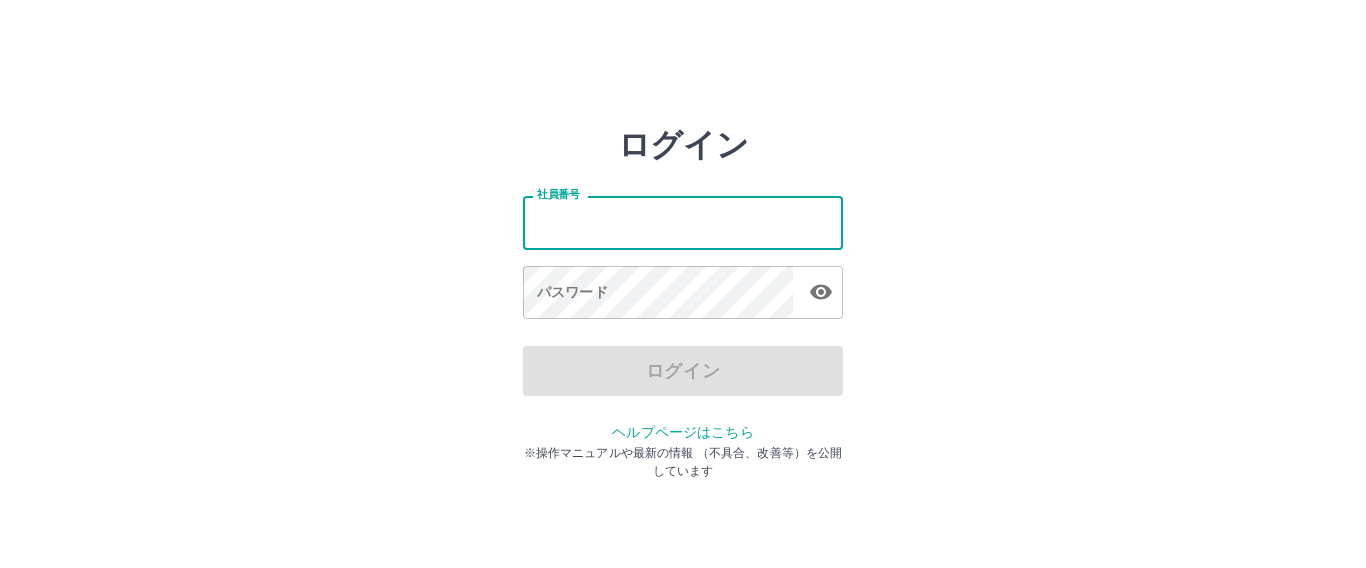 type on "*******" 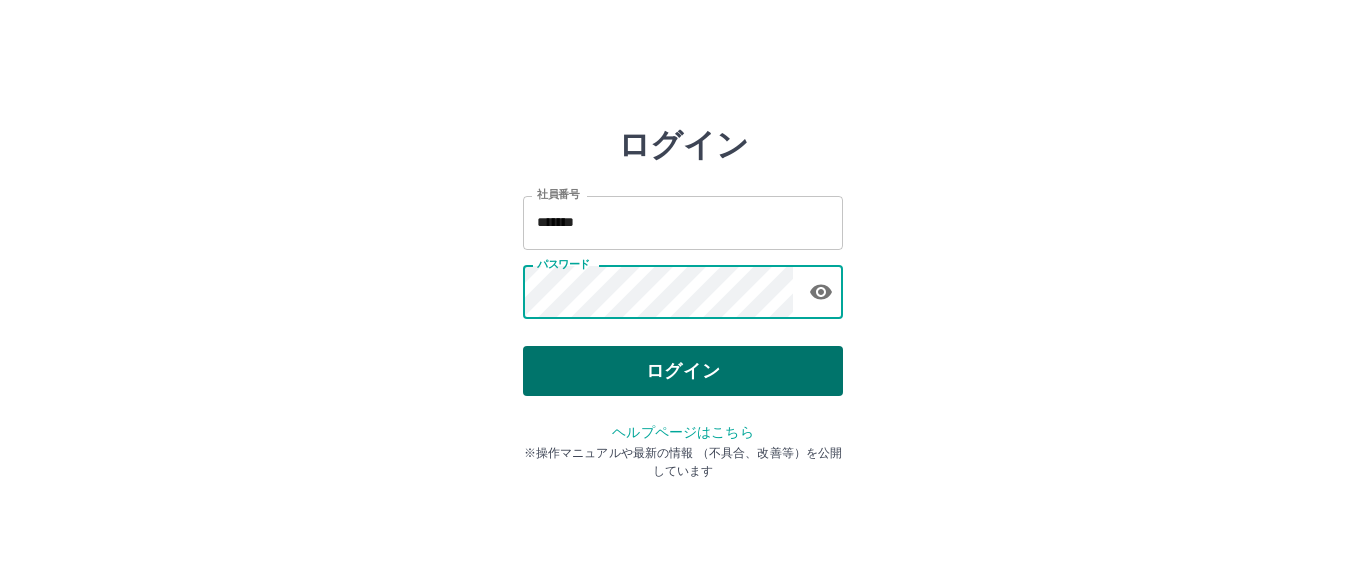click on "ログイン" at bounding box center (683, 371) 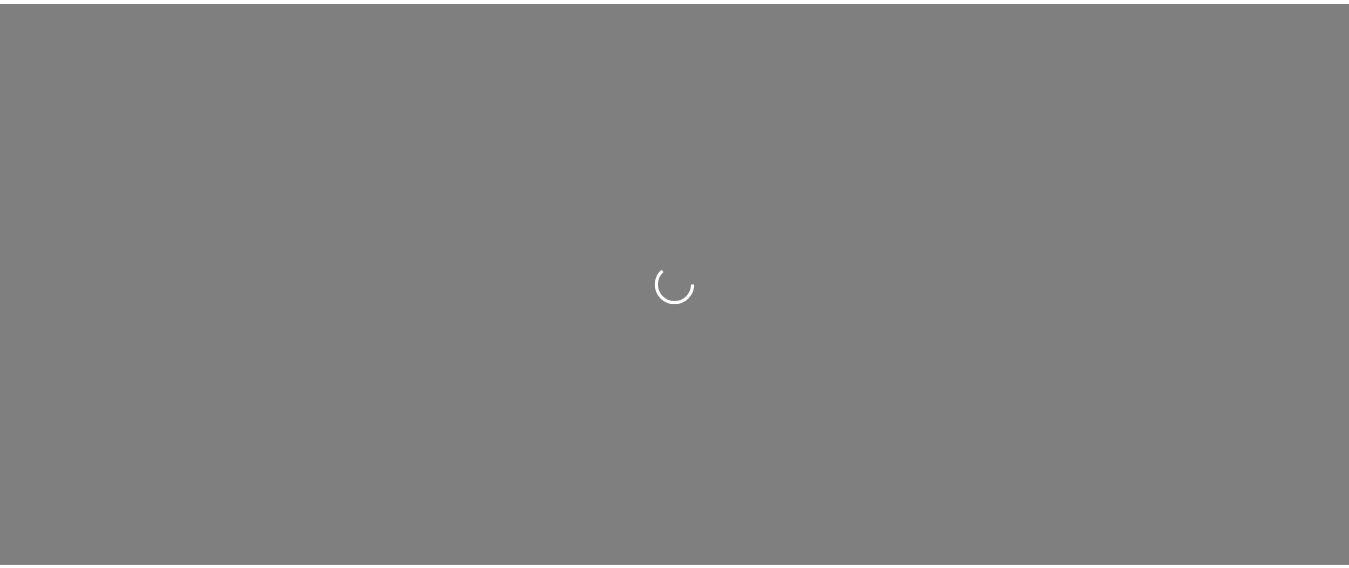 scroll, scrollTop: 0, scrollLeft: 0, axis: both 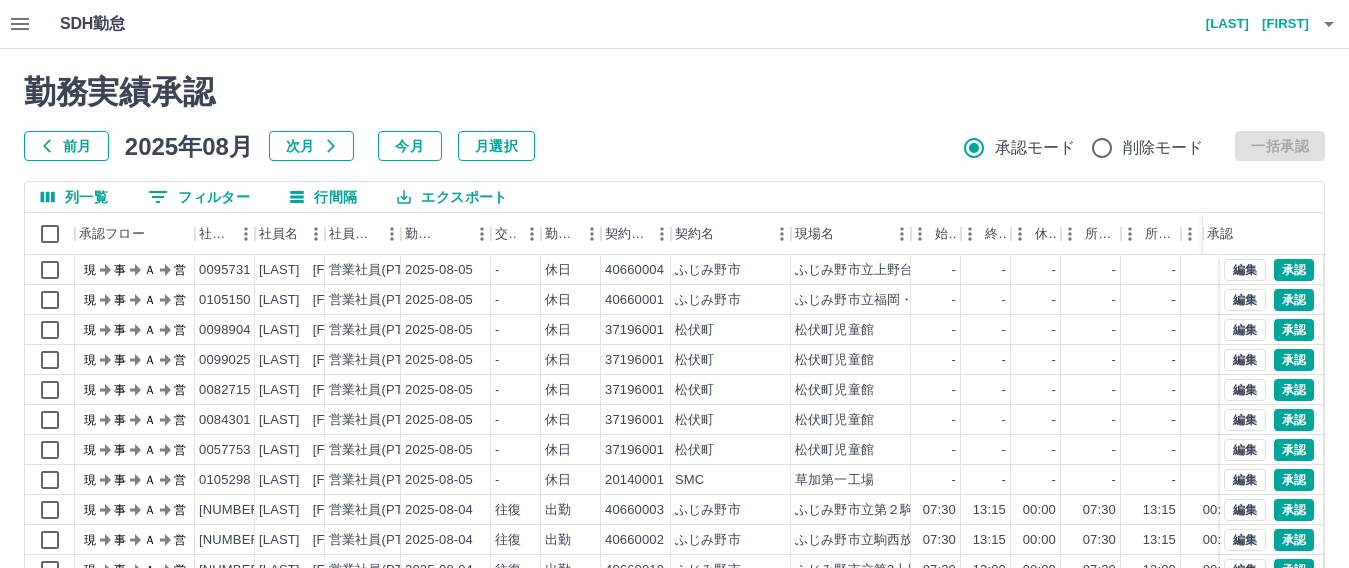 click on "勤務実績承認 前月 [DATE] 次月 今月 月選択 承認モード 削除モード 一括承認 列一覧 0 フィルター 行間隔 エクスポート 承認フロー 社員番号 社員名 社員区分 勤務日 交通費 勤務区分 契約コード 契約名 現場名 始業 終業 休憩 所定開始 所定終業 所定休憩 拘束 勤務 遅刻等 コメント ステータス 承認 現 事 Ａ 営 [NUMBER] [LAST]　[FIRST] 営業社員(PT契約) [DATE]  -  休日 [NUMBER] [CITY] [CITY]市立上野台・第２上野台放課後児童クラブ - - - - - - 00:00 00:00 00:00 現場責任者承認待 現 事 Ａ 営 [NUMBER] [LAST]　[FIRST] 営業社員(PT契約) [DATE]  -  休日 [NUMBER] [CITY] [CITY]市立福岡・第２福岡・第３福岡放課後児童クラブ - - - - - - 00:00 00:00 00:00 現場責任者承認待 現 事 Ａ 営 [NUMBER] [LAST]　[FIRST] 営業社員(PT契約) [DATE]  -  休日 [NUMBER] [CITY] [CITY]児童館 - - - - -" at bounding box center [674, 447] 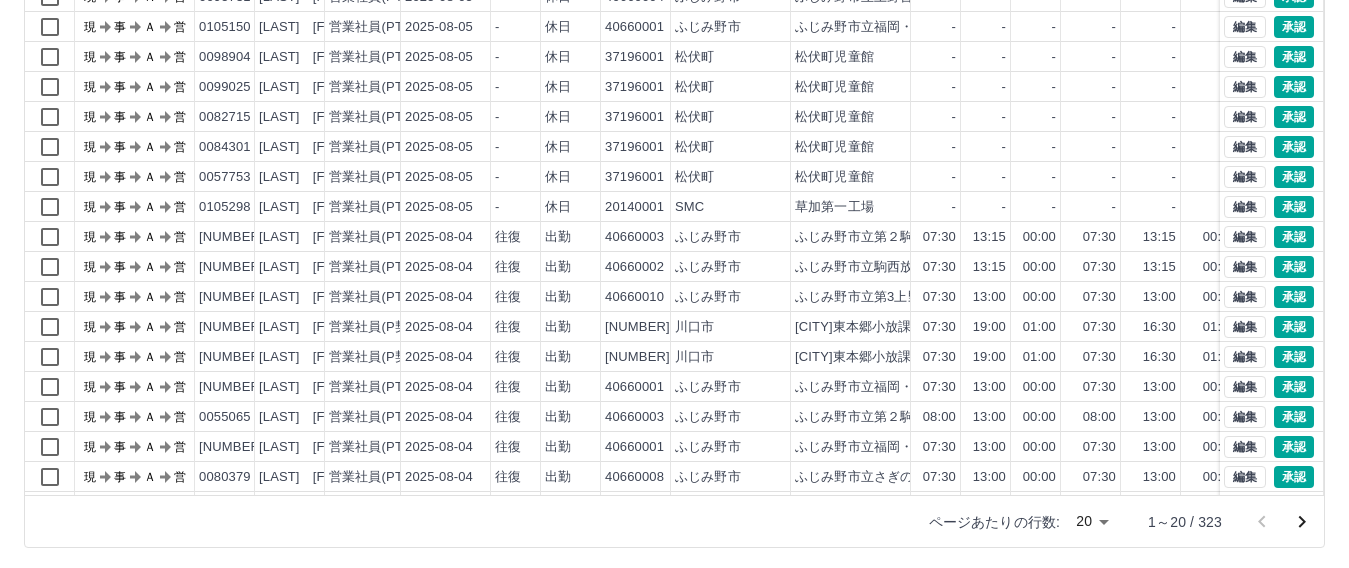 scroll, scrollTop: 277, scrollLeft: 0, axis: vertical 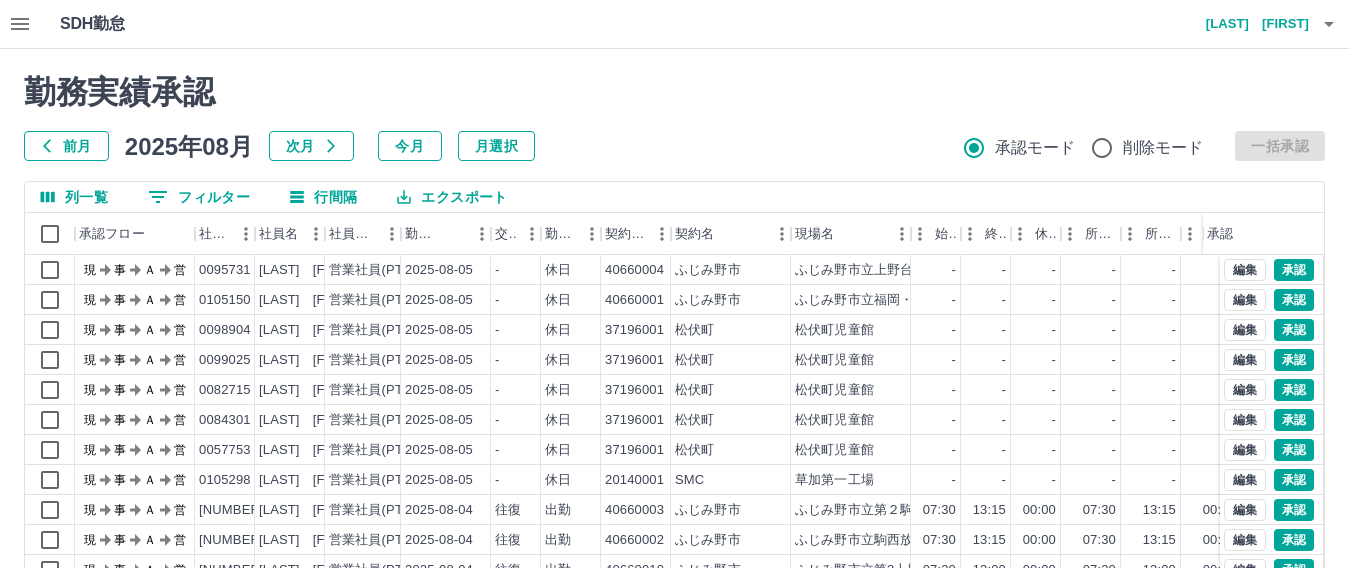 click on "0 フィルター" at bounding box center (199, 197) 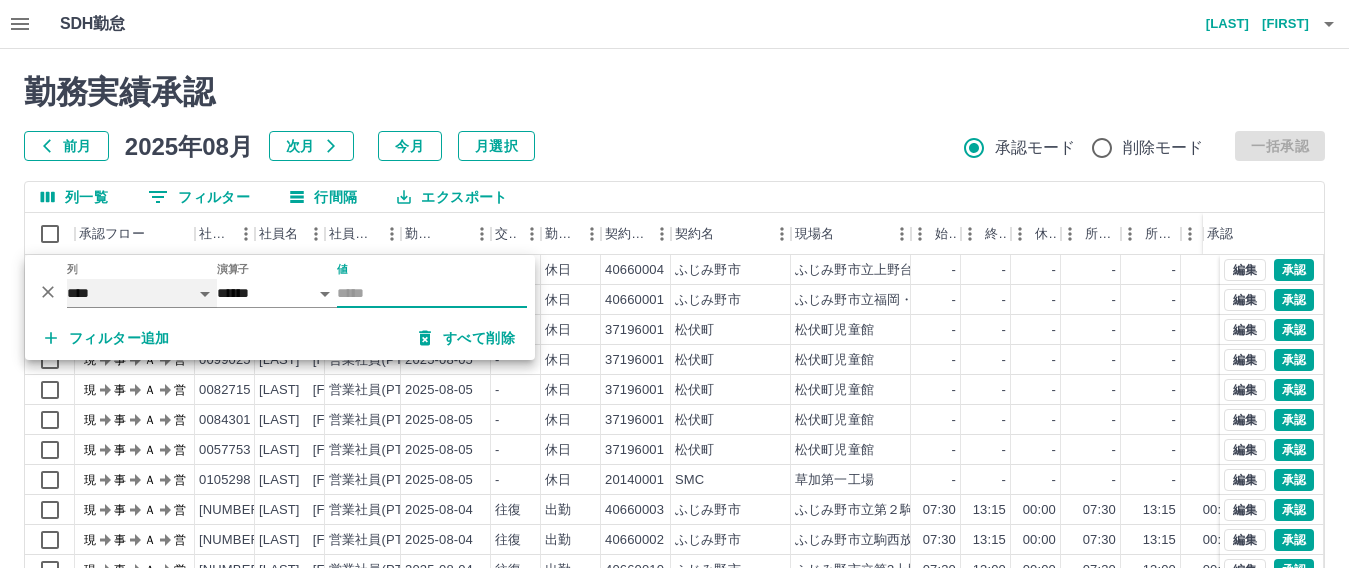 click on "**** *** **** *** *** **** ***** *** *** ** ** ** **** **** **** ** ** *** **** *****" at bounding box center [142, 293] 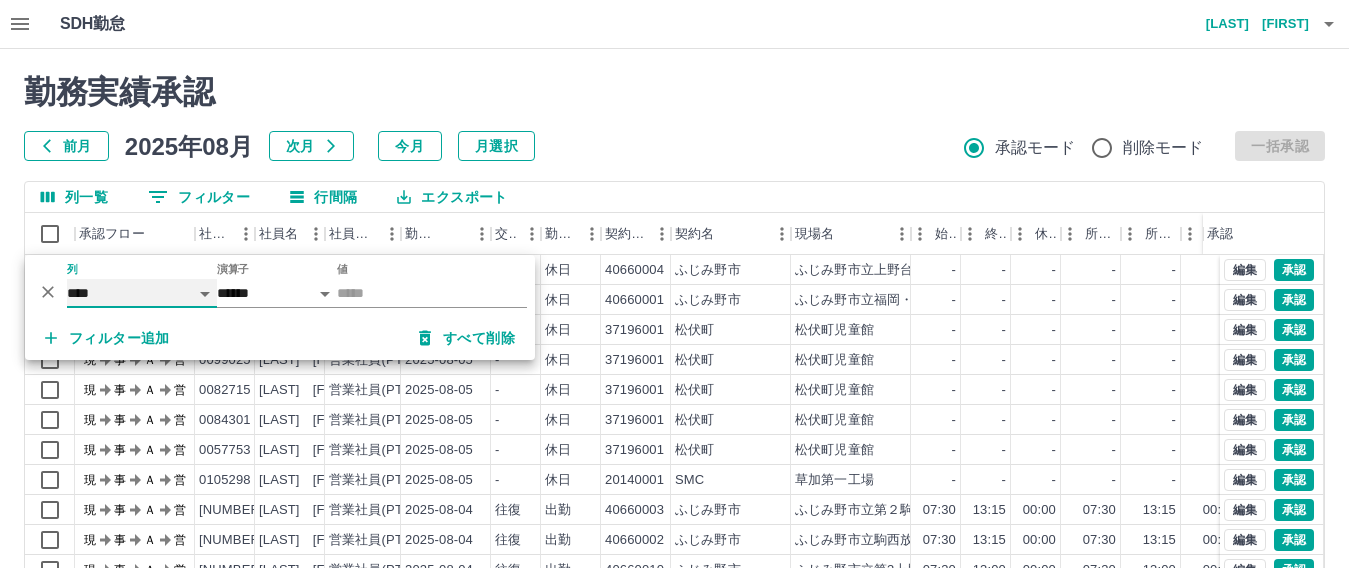 click on "**** *** **** *** *** **** ***** *** *** ** ** ** **** **** **** ** ** *** **** *****" at bounding box center [142, 293] 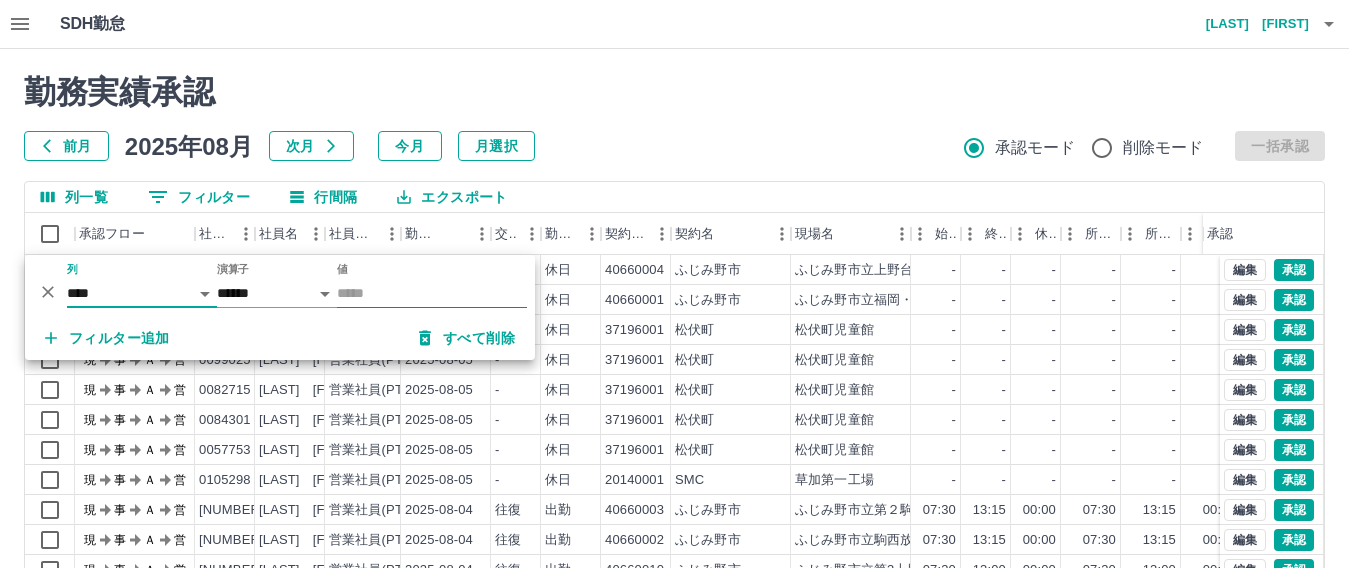 click on "値" at bounding box center (432, 293) 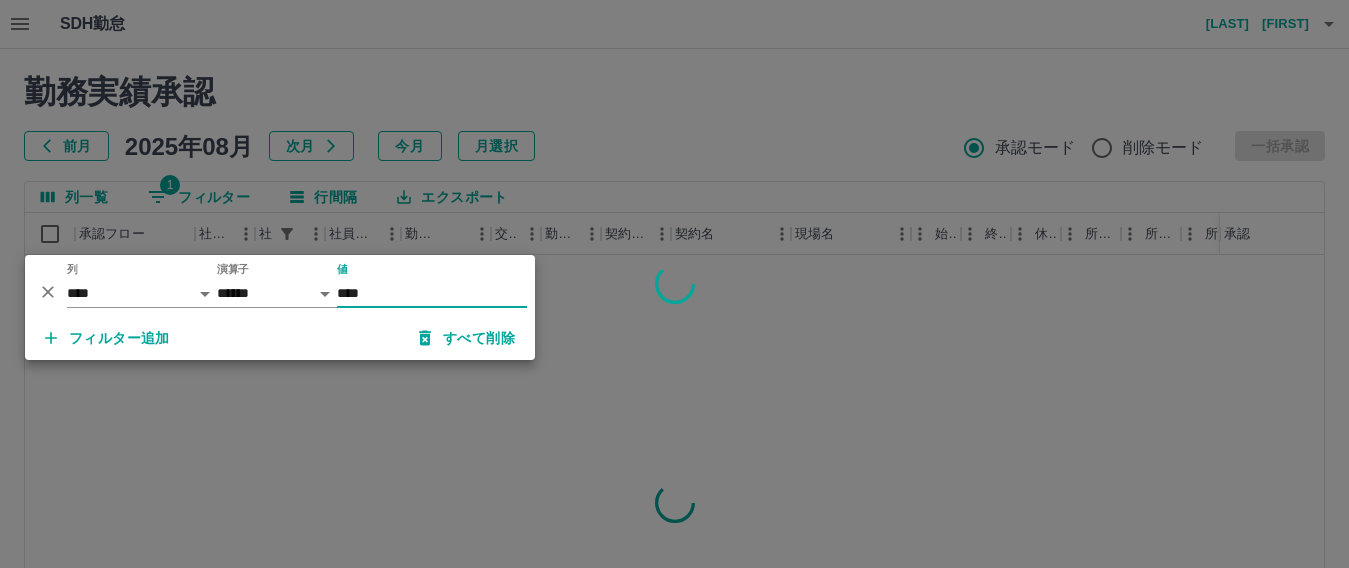 type on "****" 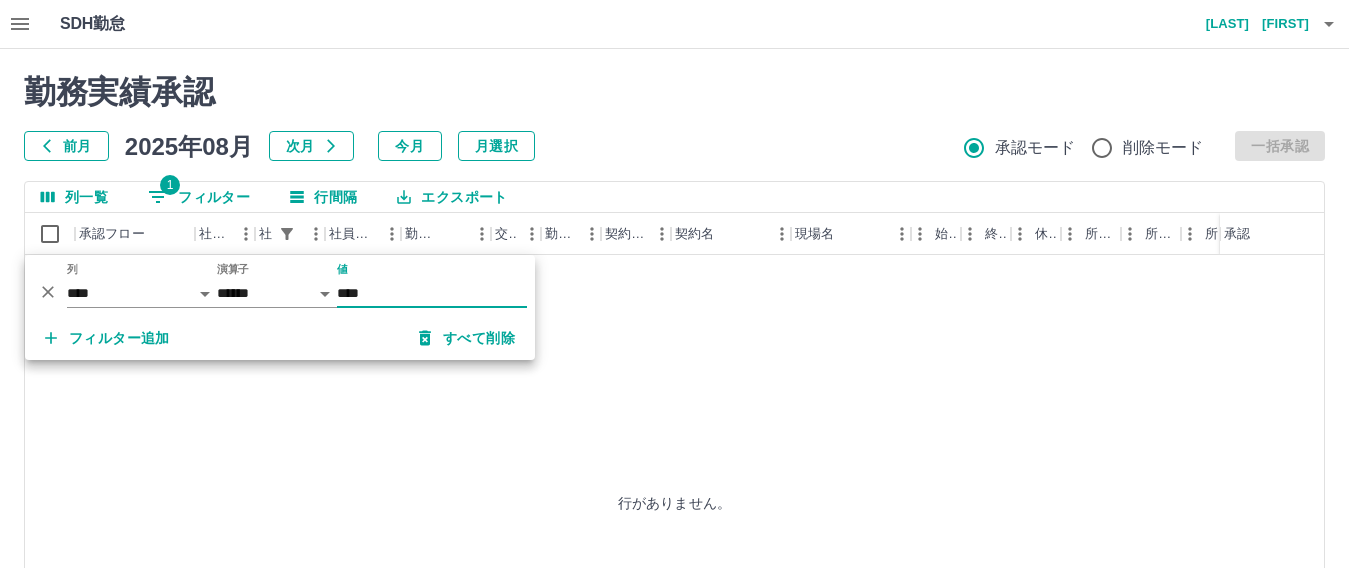 click on "勤務実績承認 前月 2025年08月 次月 今月 月選択 承認モード 削除モード 一括承認" at bounding box center [674, 117] 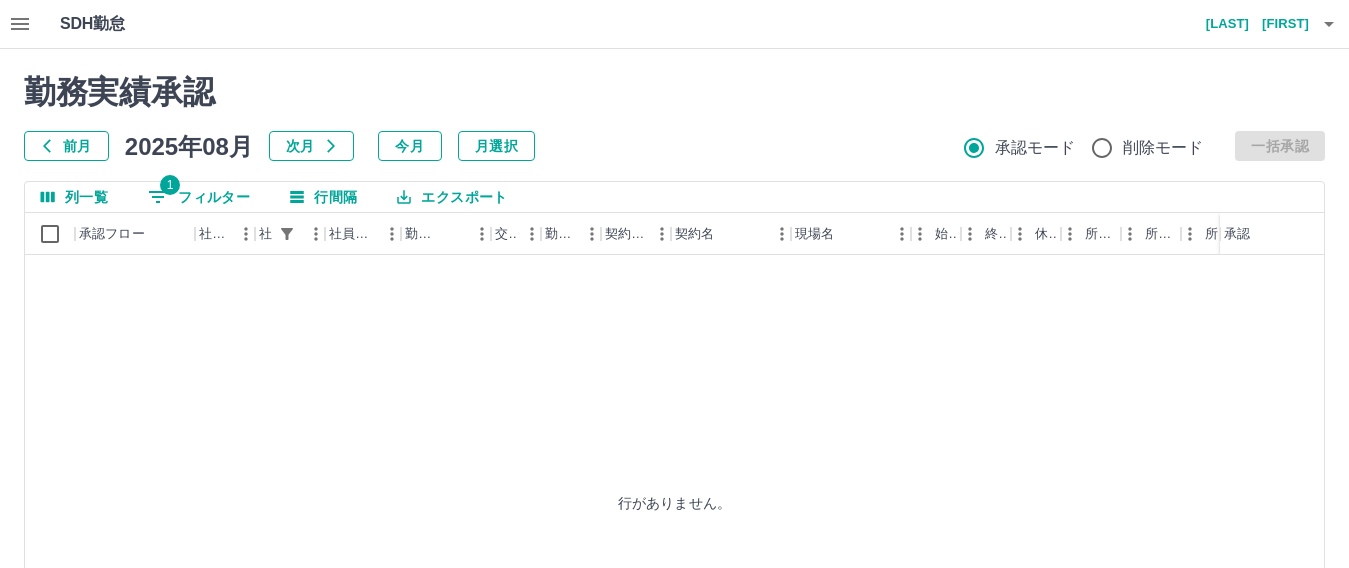 click on "1 フィルター" at bounding box center [199, 197] 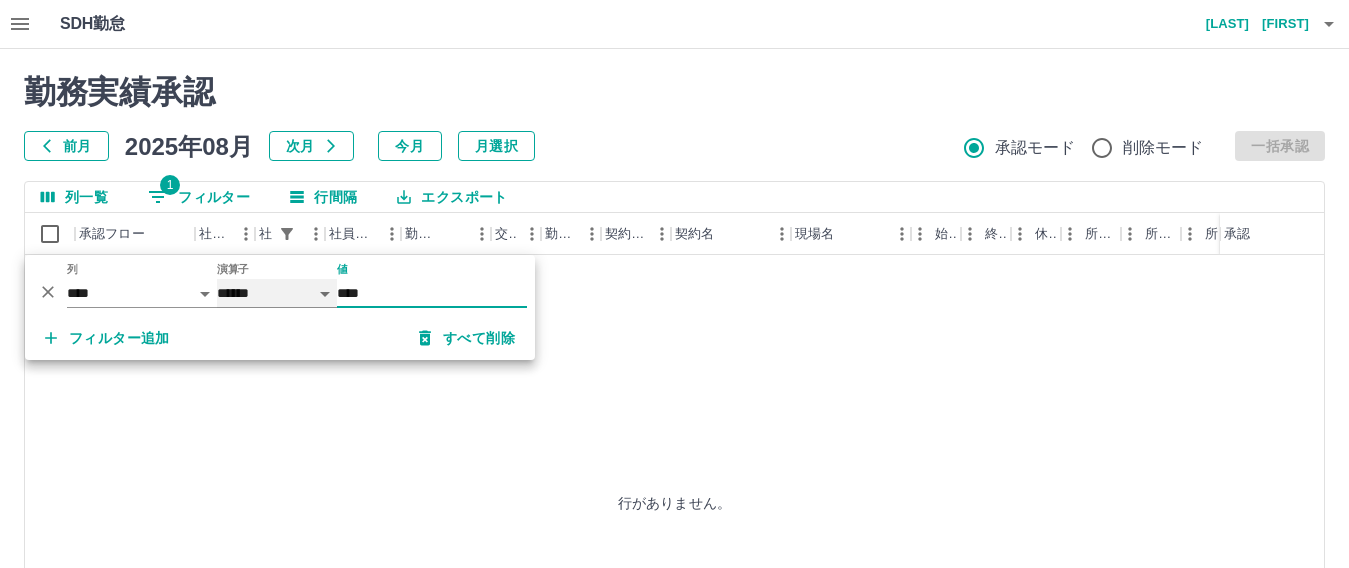 click on "****** *******" at bounding box center [277, 293] 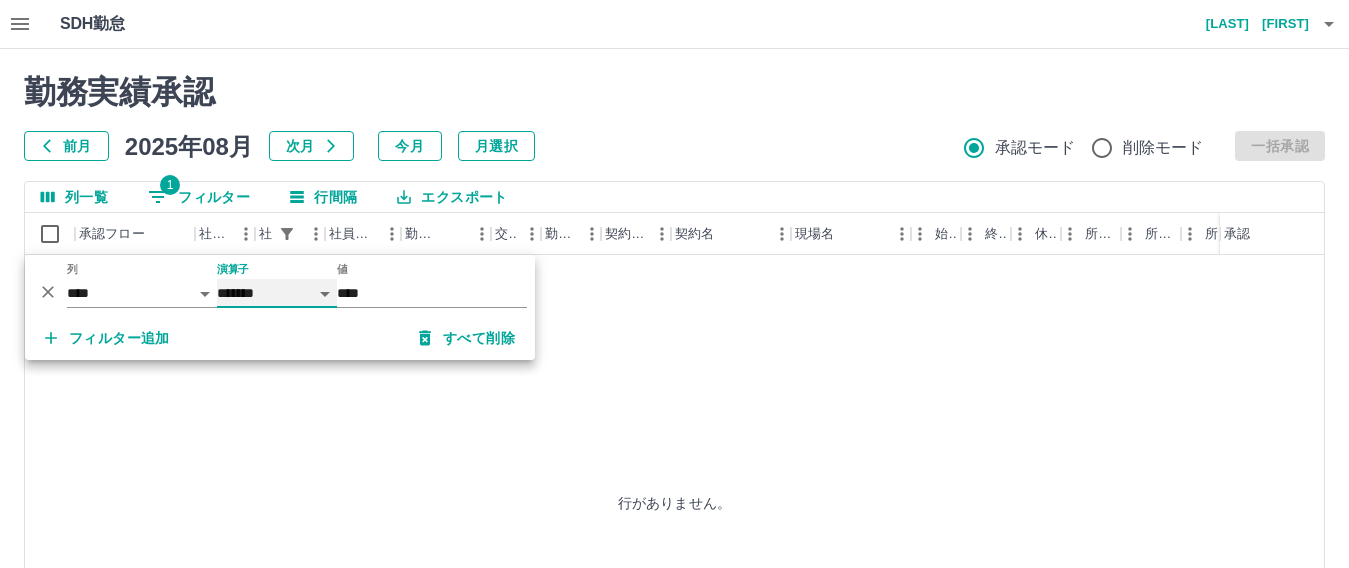click on "****** *******" at bounding box center [277, 293] 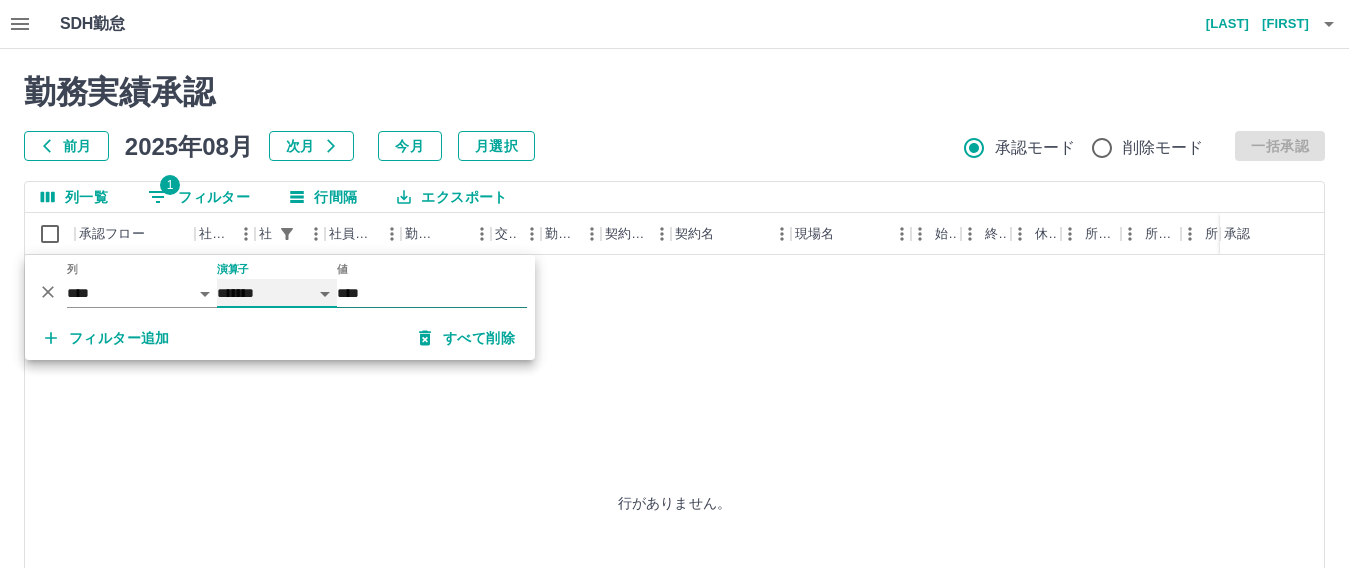 select on "******" 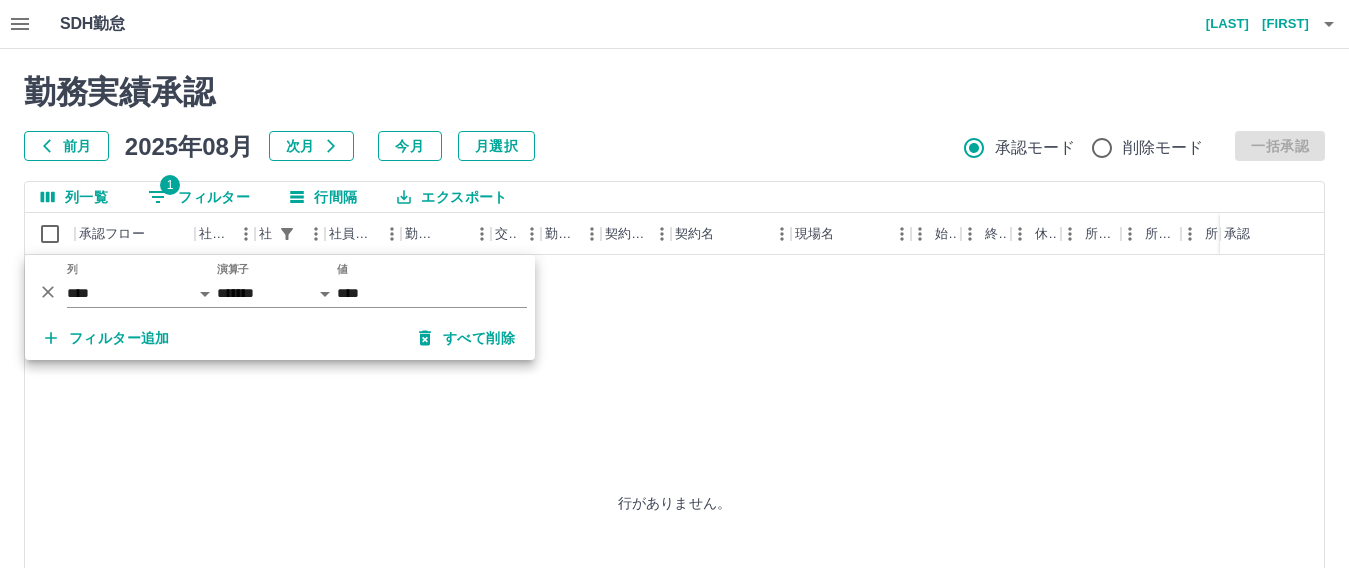 click on "勤務実績承認 前月 2025年08月 次月 今月 月選択 承認モード 削除モード 一括承認" at bounding box center (674, 117) 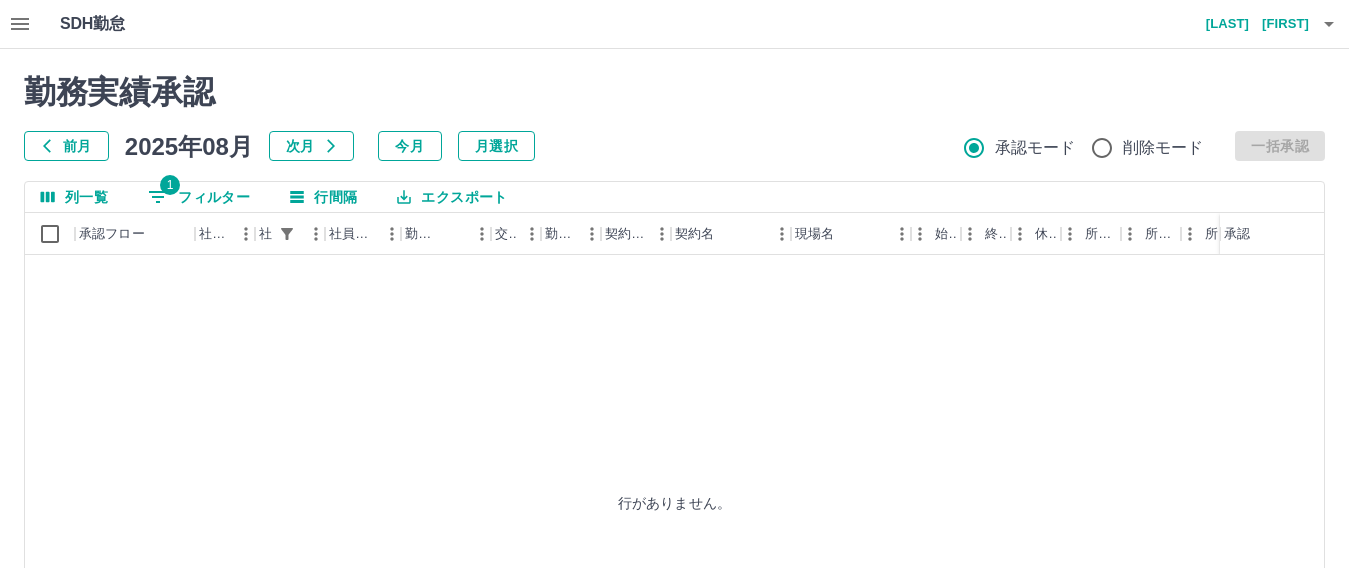 click on "1 フィルター" at bounding box center (199, 197) 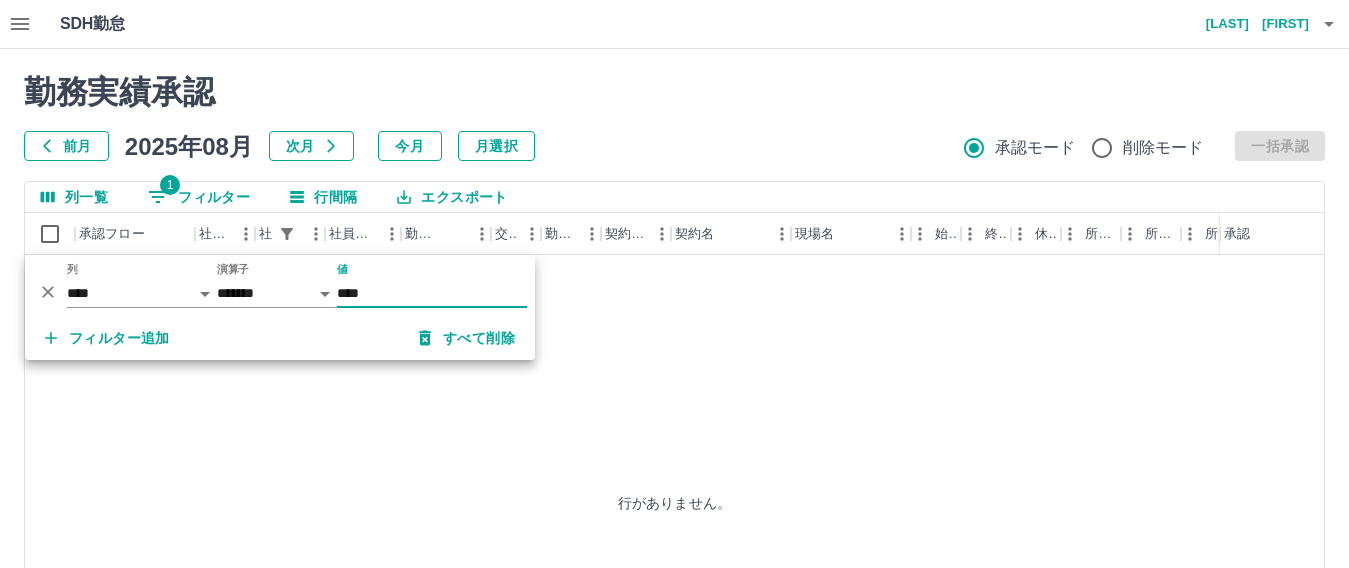 click on "前月" at bounding box center (66, 146) 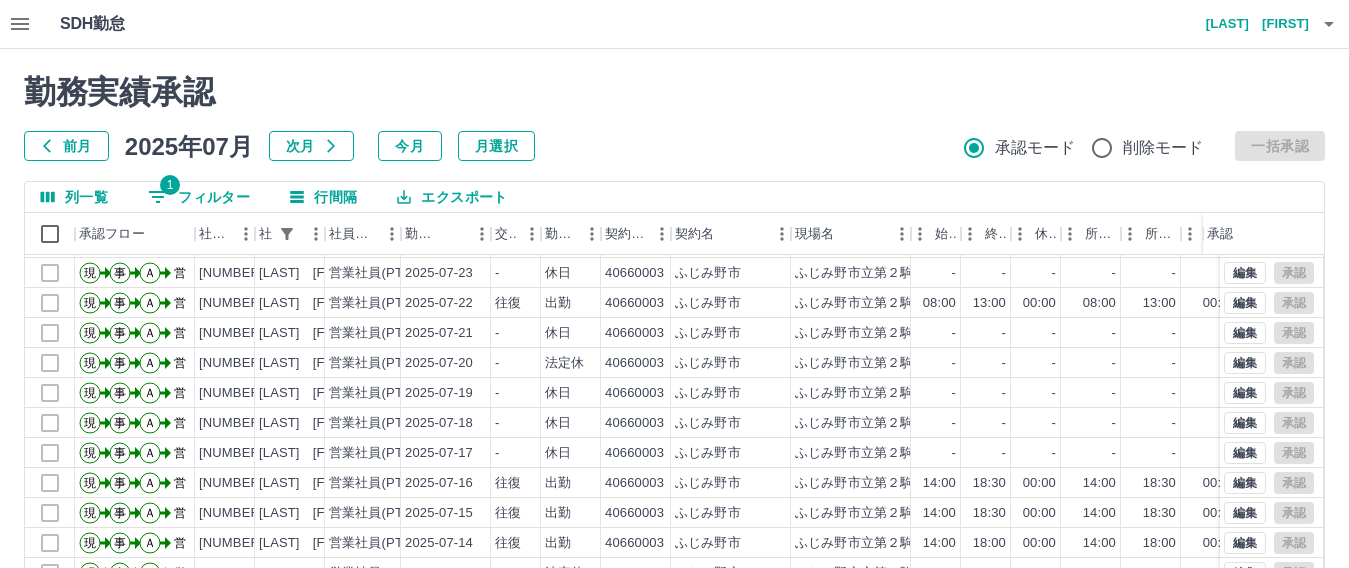 scroll, scrollTop: 104, scrollLeft: 0, axis: vertical 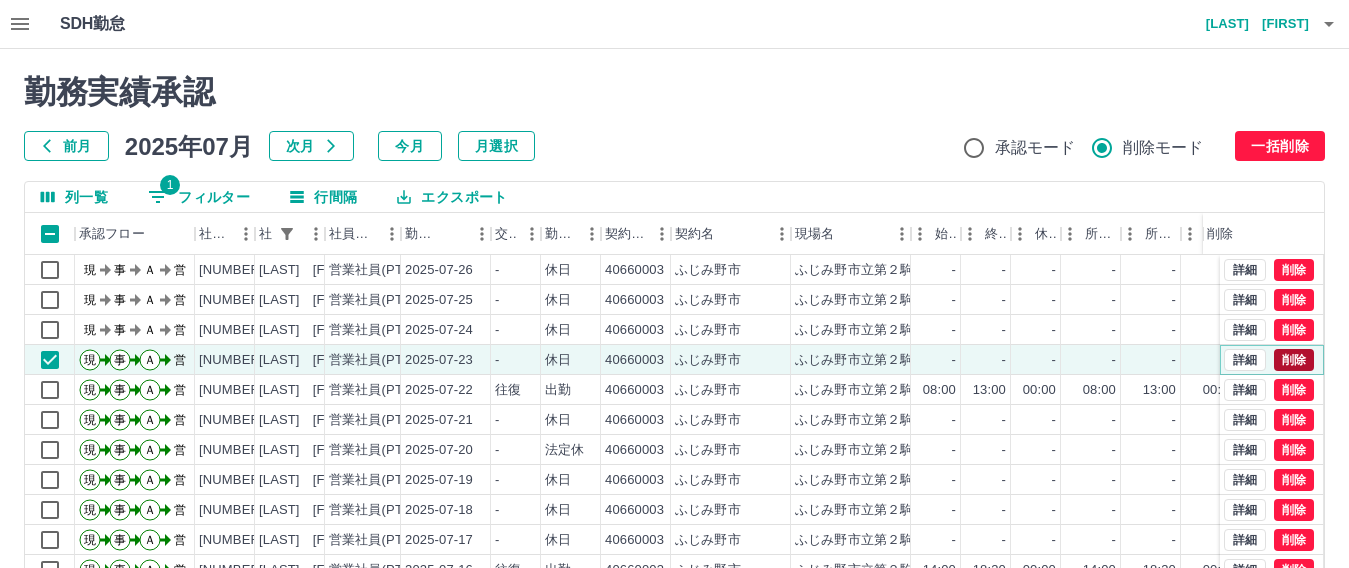 click on "削除" at bounding box center [1294, 360] 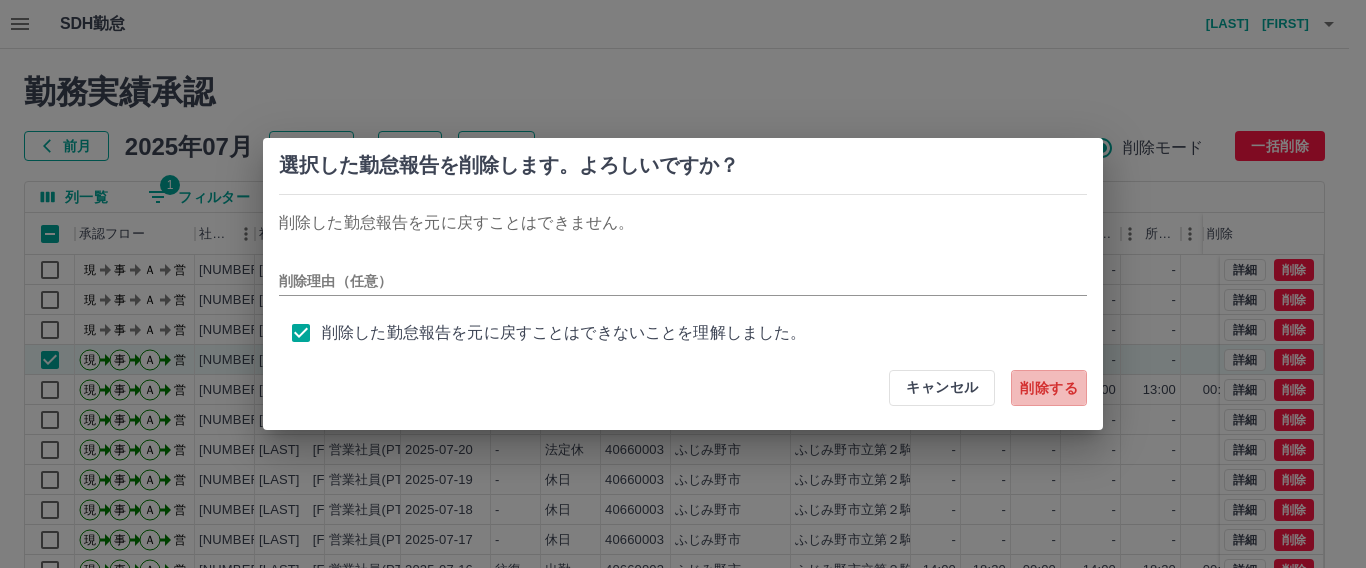 drag, startPoint x: 1037, startPoint y: 379, endPoint x: 1028, endPoint y: 106, distance: 273.14832 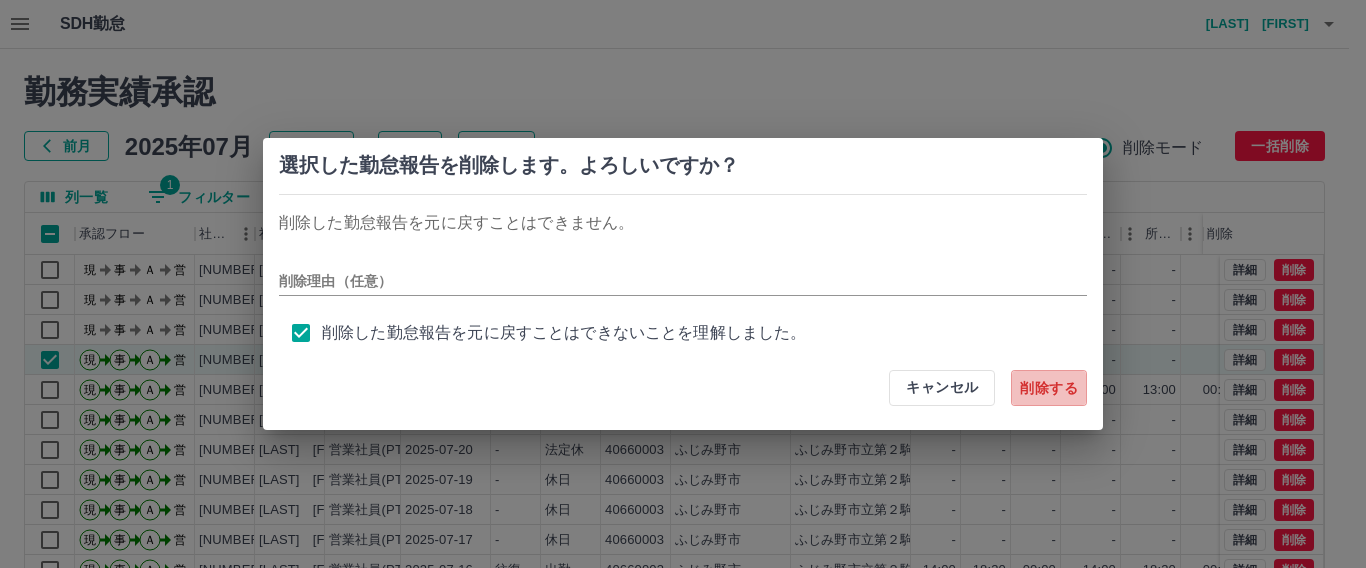 click on "削除する" at bounding box center (1049, 388) 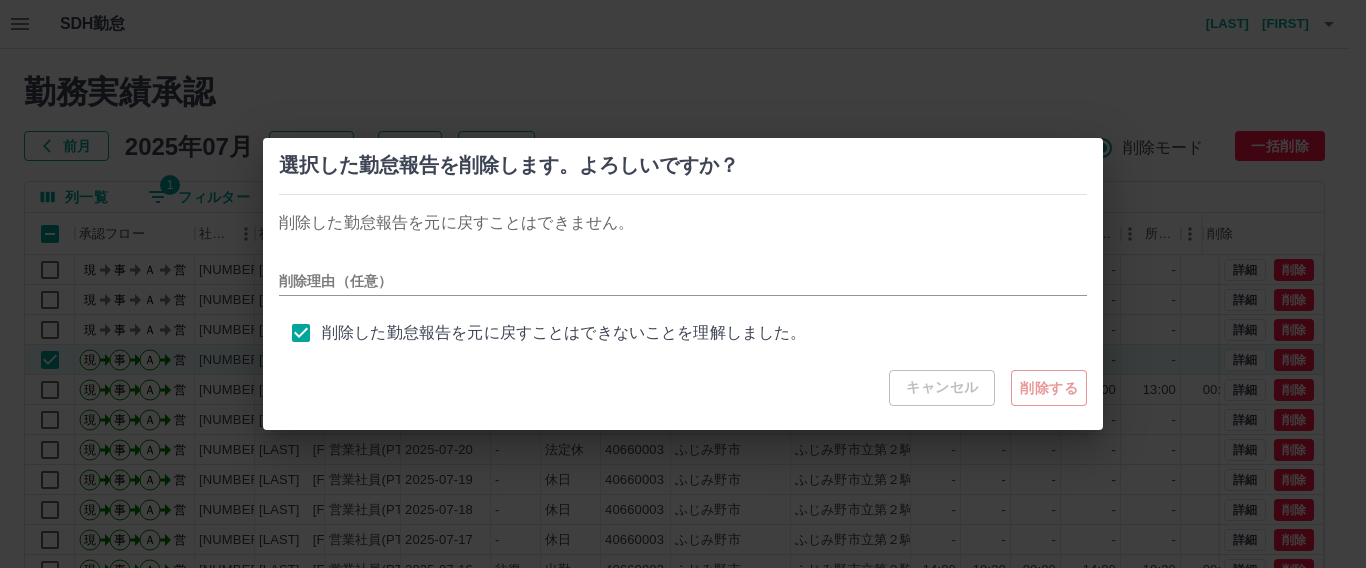 click on "選択した勤怠報告を削除します。よろしいですか？ 削除した勤怠報告を元に戻すことはできません。 削除理由（任意） 削除した勤怠報告を元に戻すことはできないことを理解しました。 キャンセル 削除する" at bounding box center (683, 284) 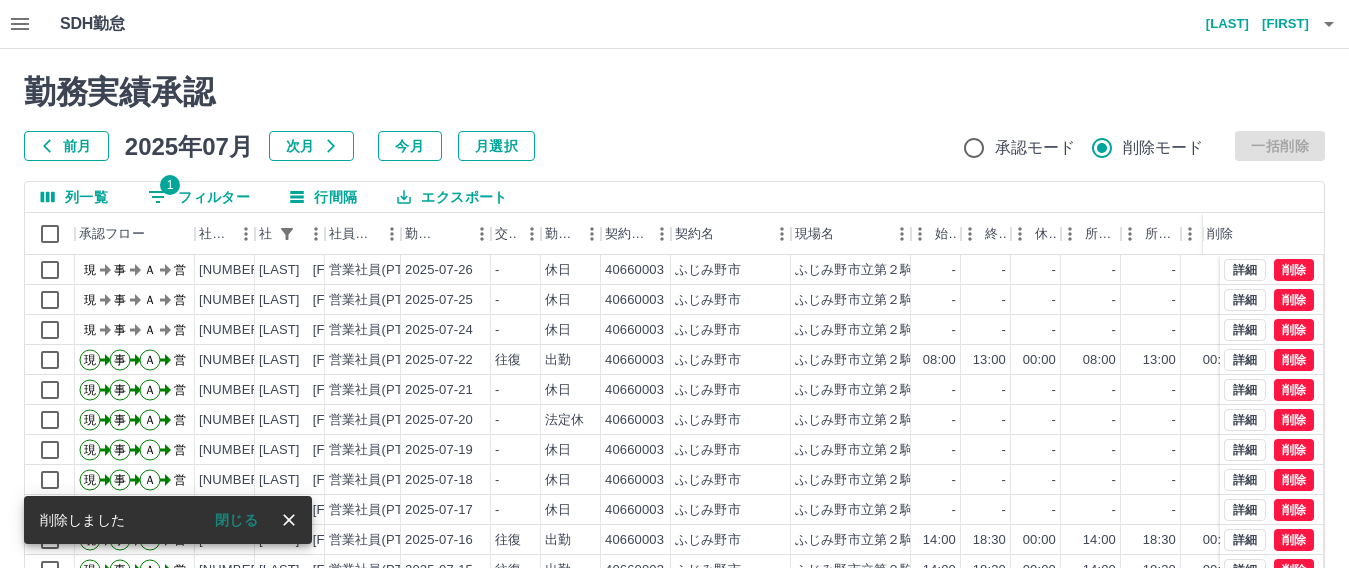 drag, startPoint x: 688, startPoint y: 137, endPoint x: 705, endPoint y: 118, distance: 25.495098 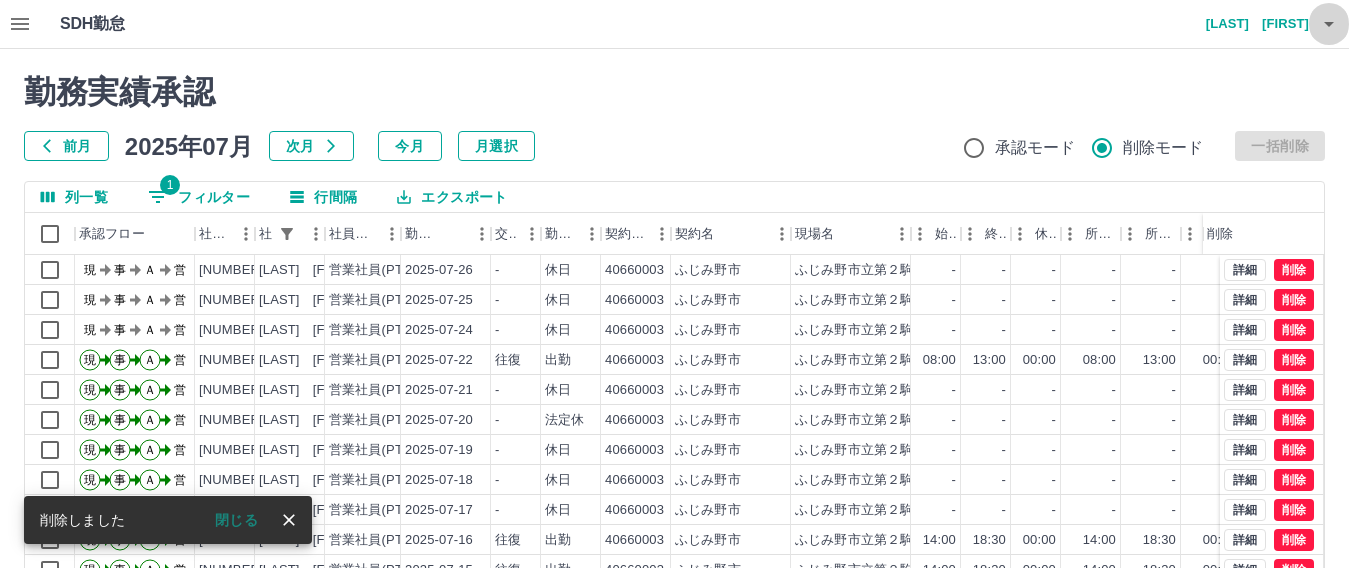 click 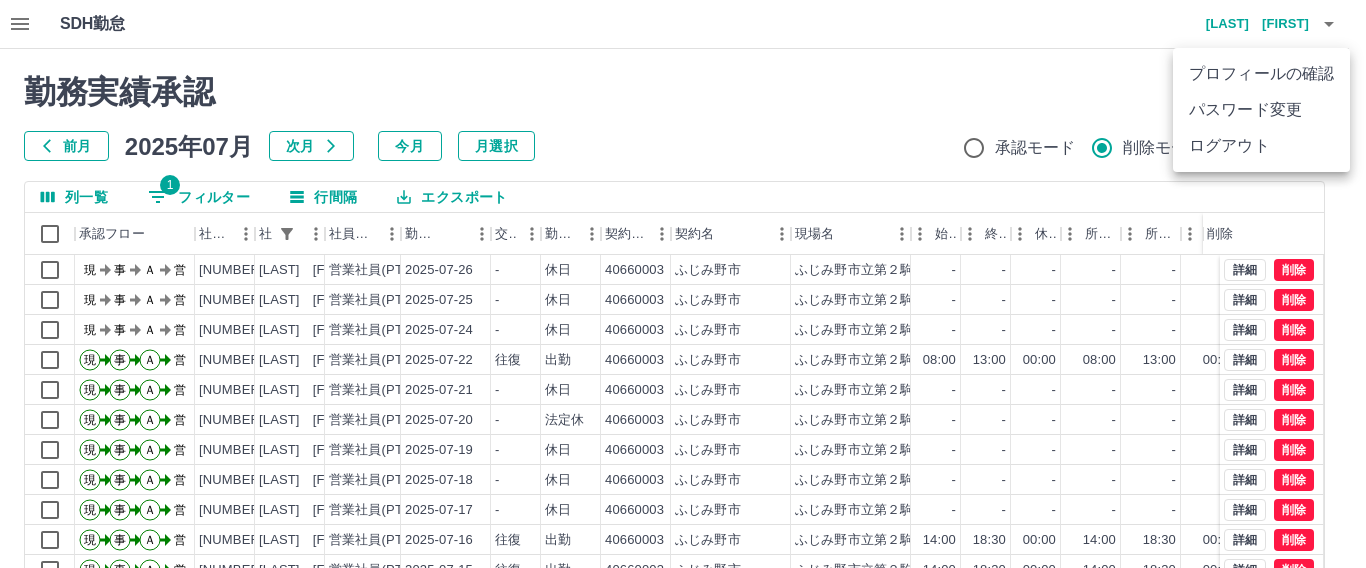 drag, startPoint x: 1246, startPoint y: 145, endPoint x: 1199, endPoint y: 133, distance: 48.507732 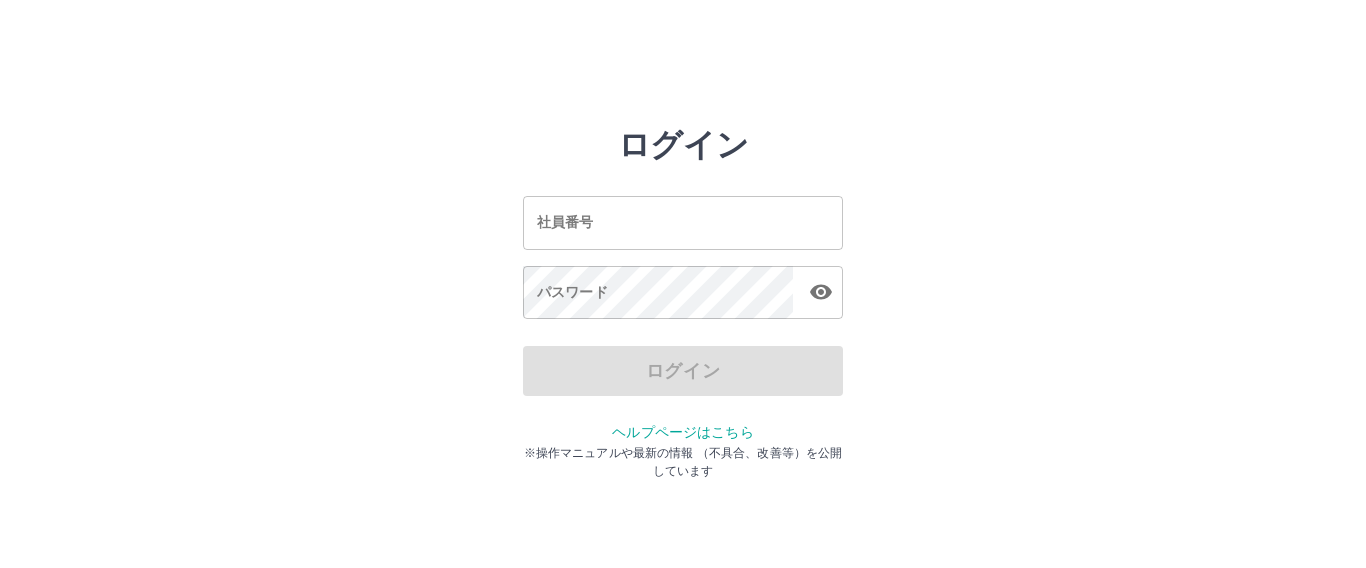 scroll, scrollTop: 0, scrollLeft: 0, axis: both 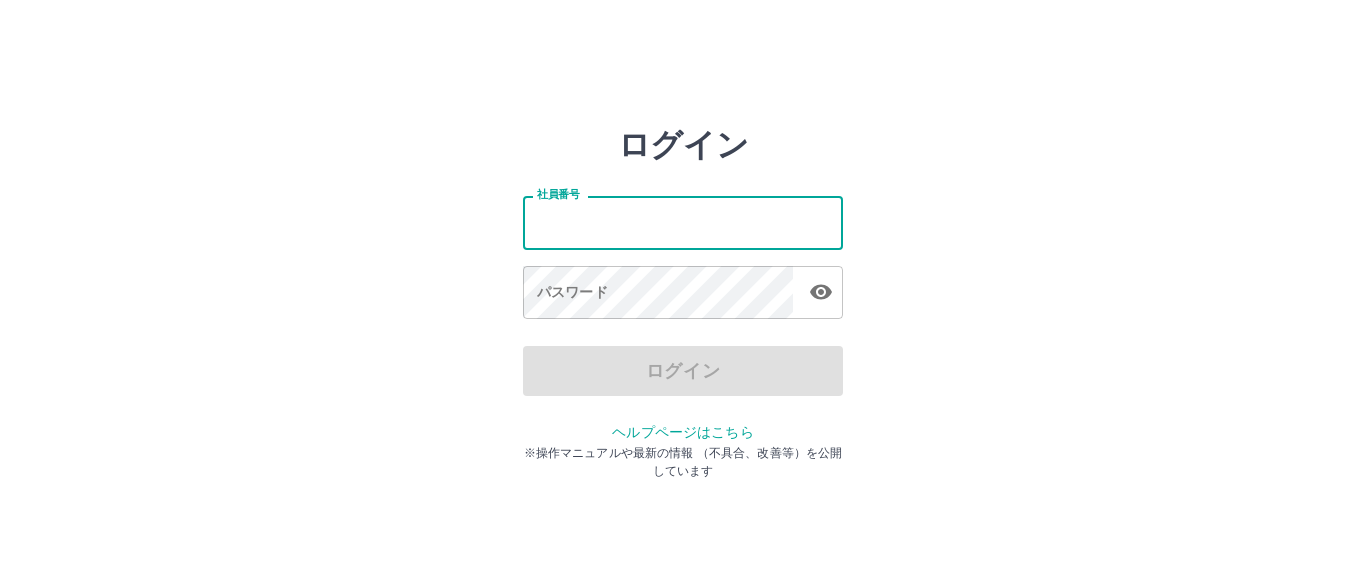 type on "*******" 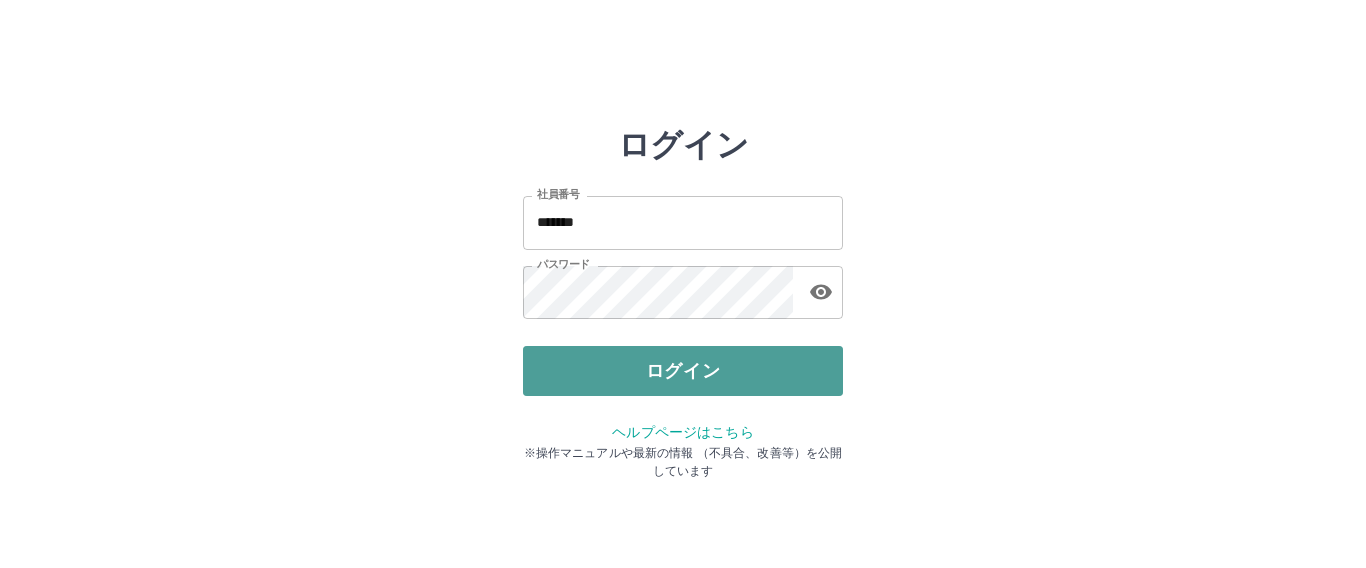 click on "ログイン" at bounding box center (683, 371) 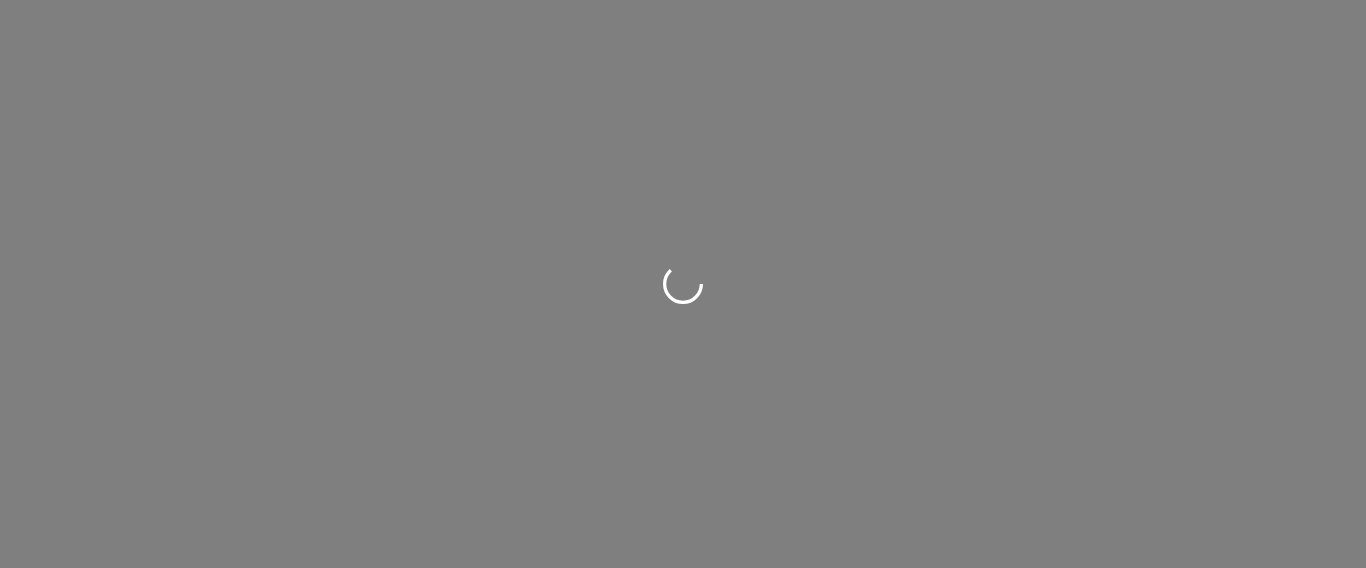 scroll, scrollTop: 0, scrollLeft: 0, axis: both 